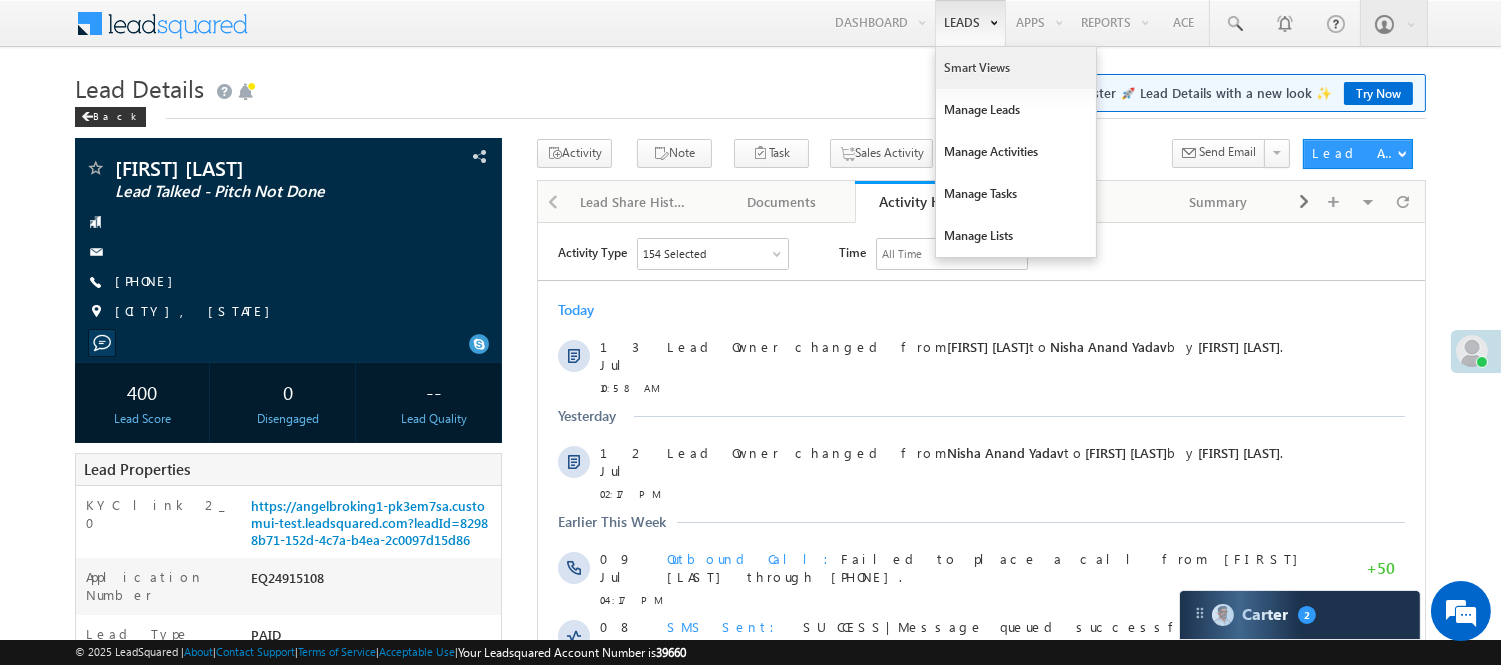 scroll, scrollTop: 0, scrollLeft: 0, axis: both 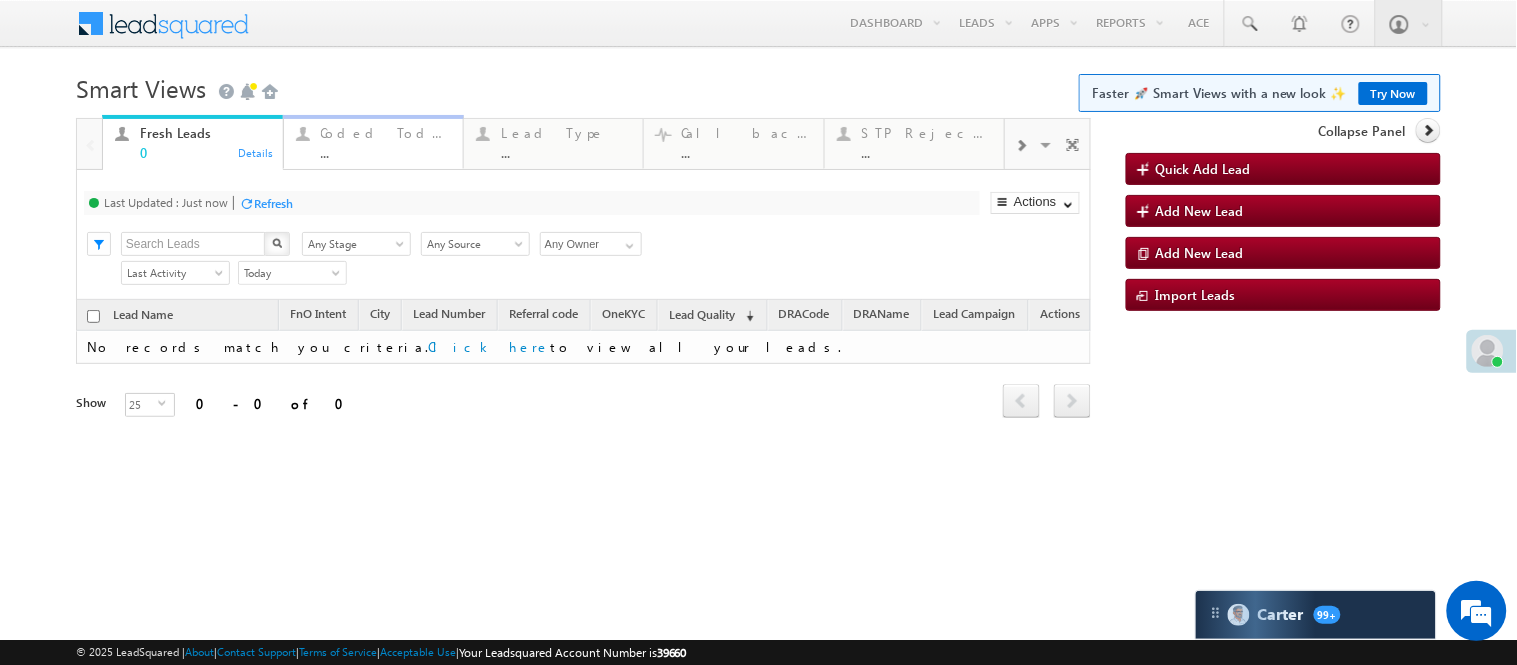 click on "..." at bounding box center (386, 152) 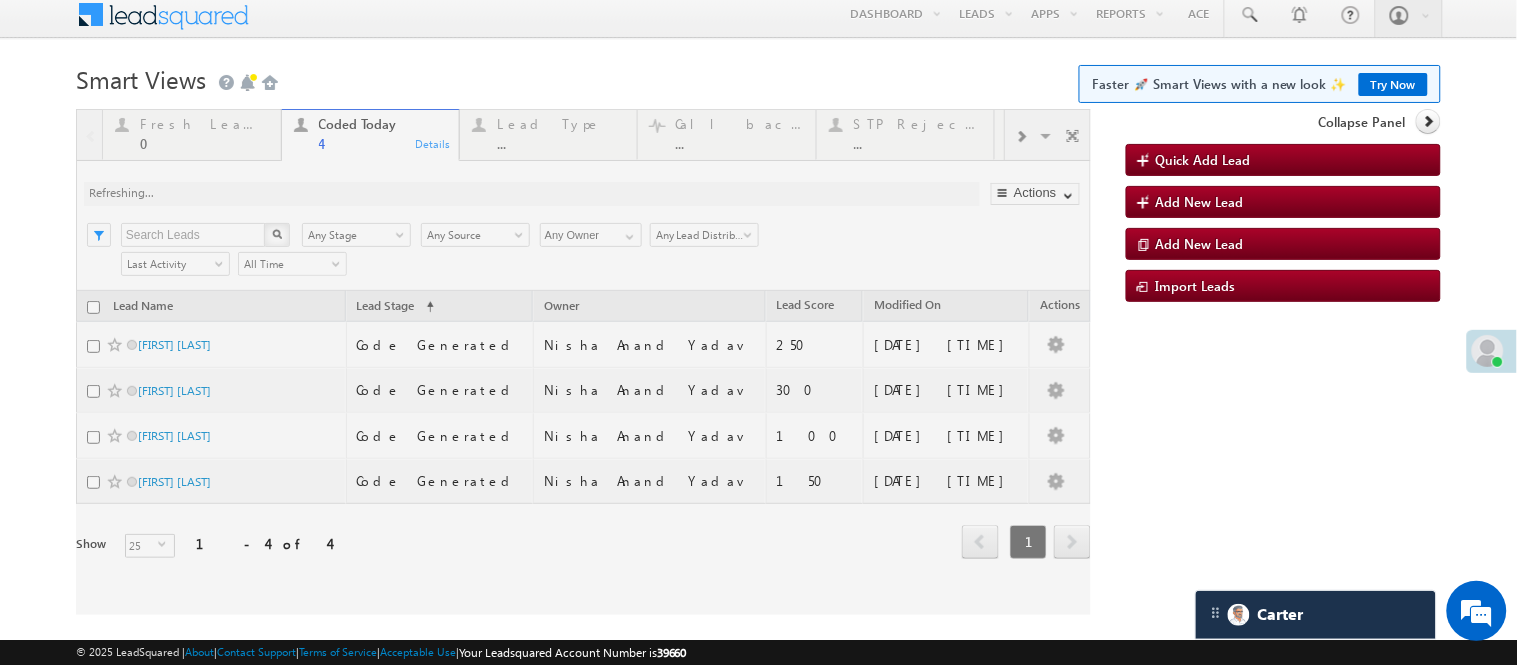 scroll, scrollTop: 60, scrollLeft: 0, axis: vertical 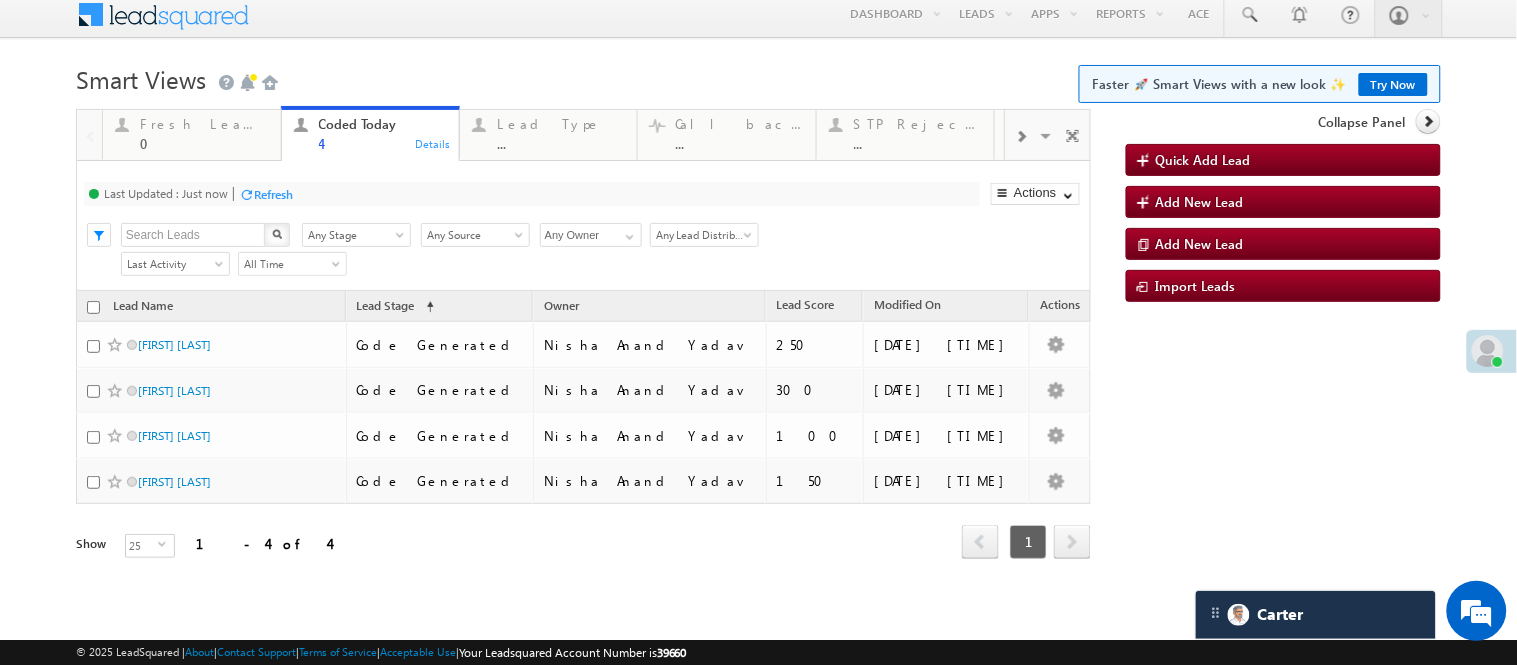 click on "Refresh first prev 1 next last 1 - 4 of 4" at bounding box center (583, 533) 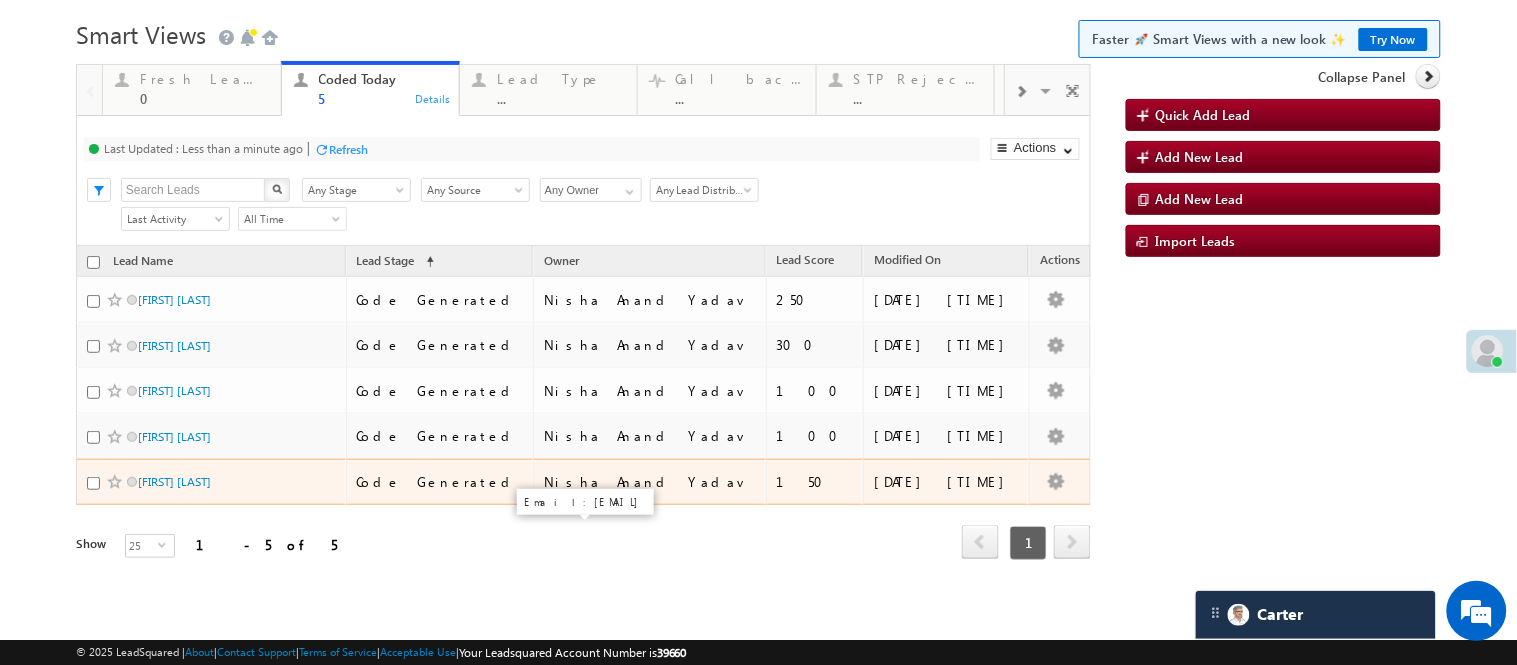 scroll, scrollTop: 0, scrollLeft: 0, axis: both 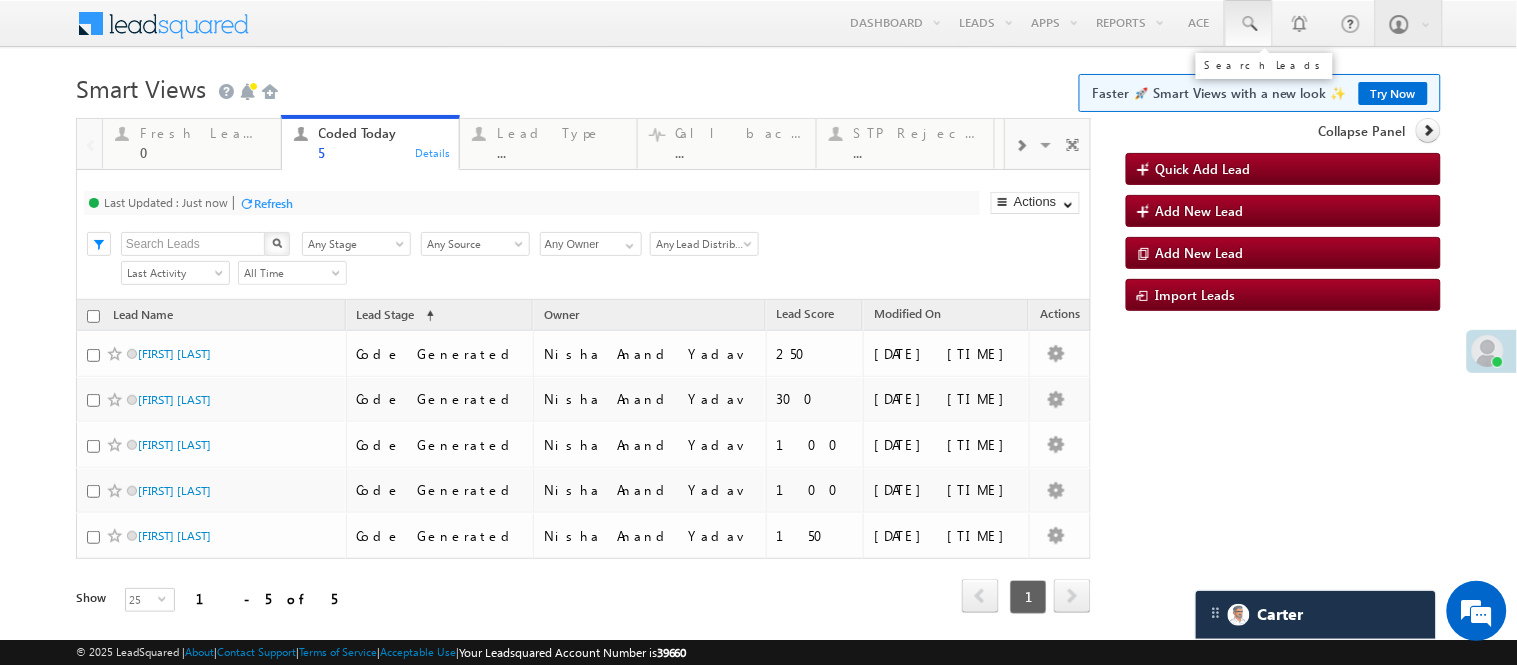 click at bounding box center (1249, 23) 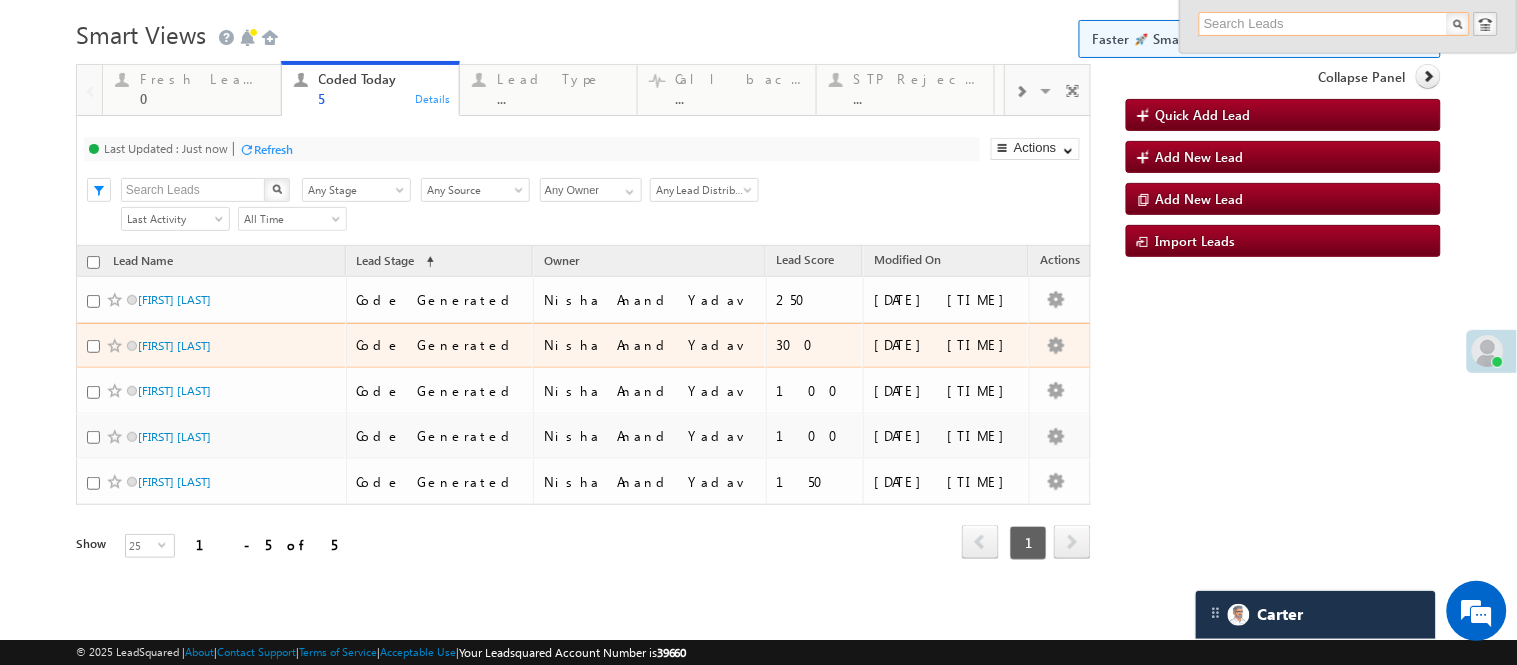 scroll, scrollTop: 0, scrollLeft: 0, axis: both 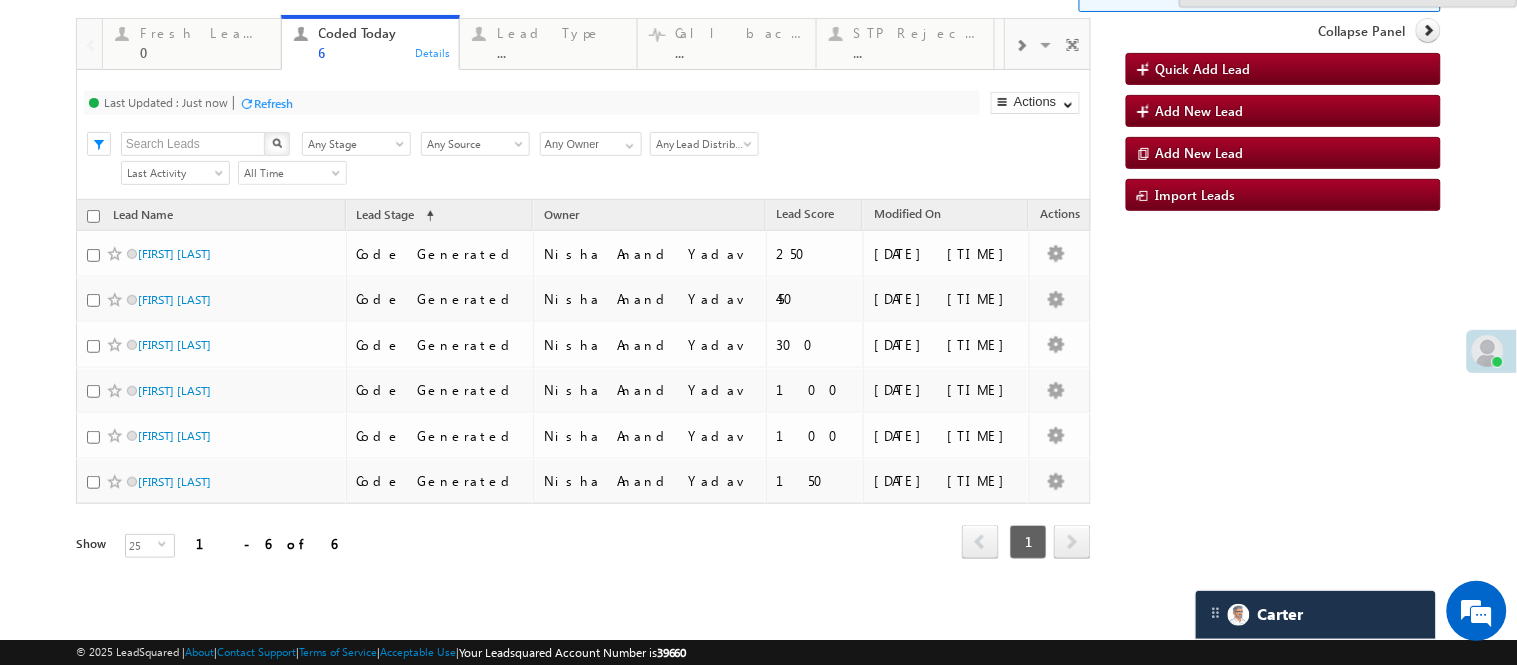 click on "Refresh first prev 1 next last 1 - 6 of 6" at bounding box center [583, 533] 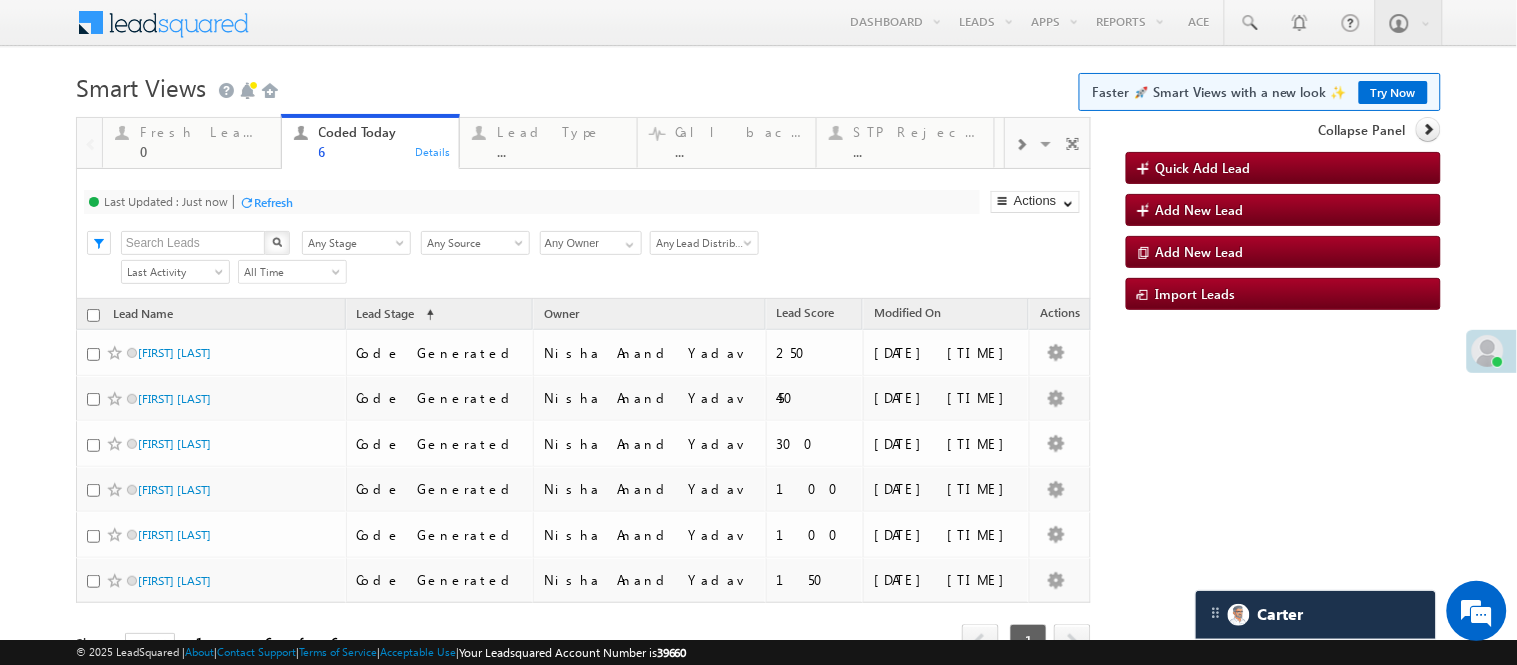 scroll, scrollTop: 0, scrollLeft: 0, axis: both 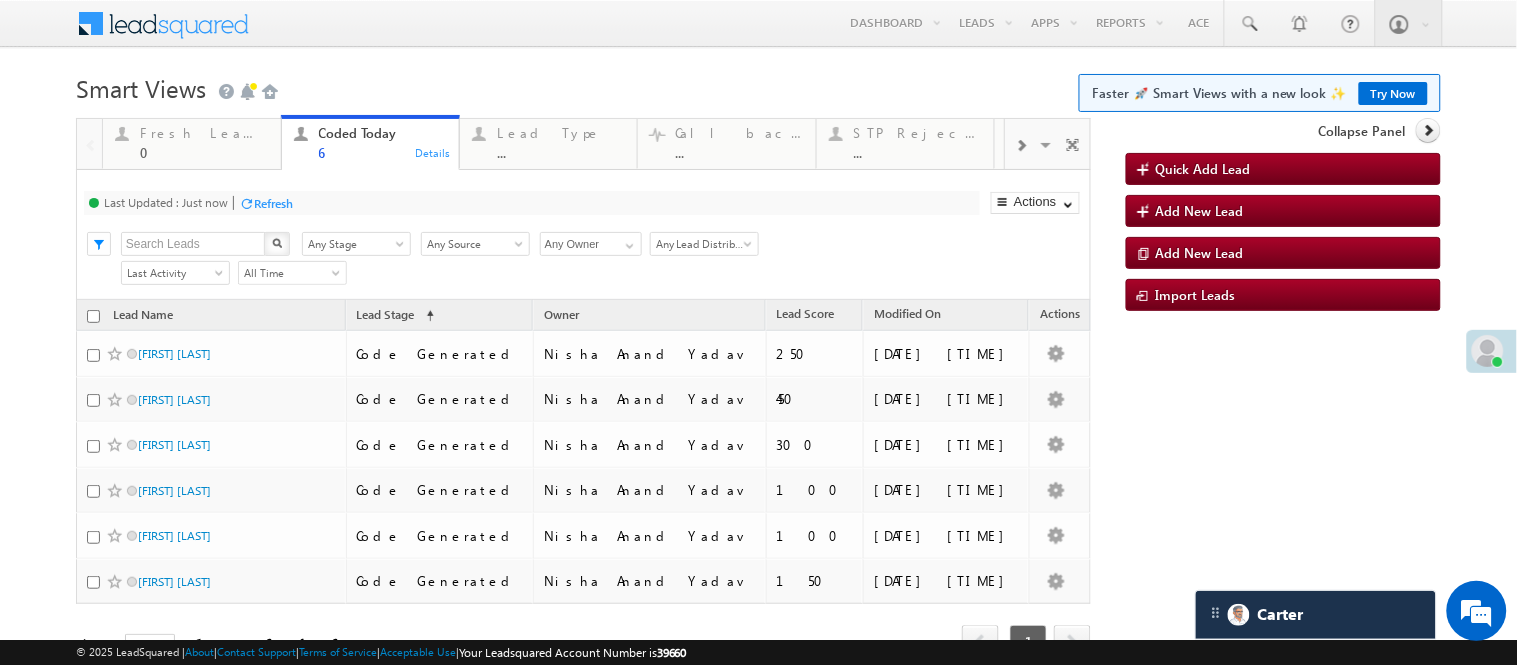 click on "Smart Views Getting Started Faster 🚀 Smart Views with a new look ✨ Try Now" at bounding box center (758, 86) 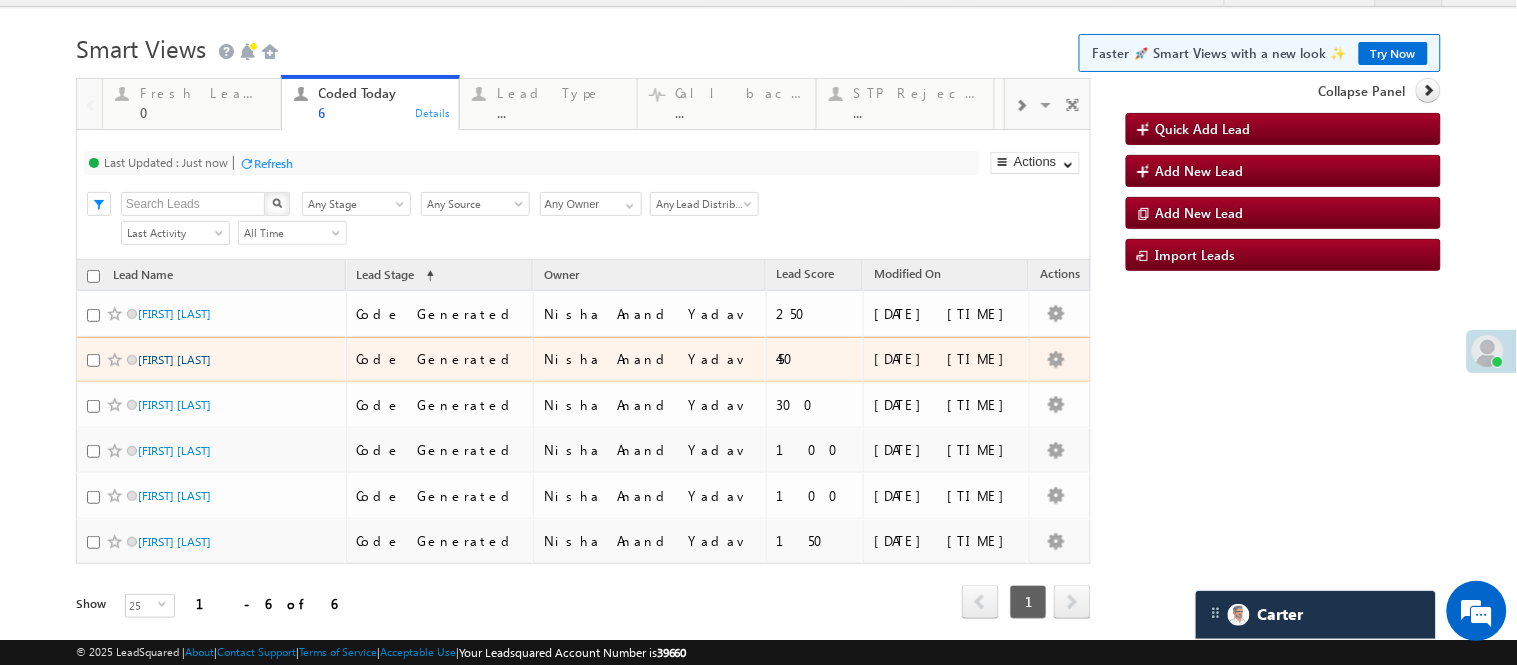 scroll, scrollTop: 151, scrollLeft: 0, axis: vertical 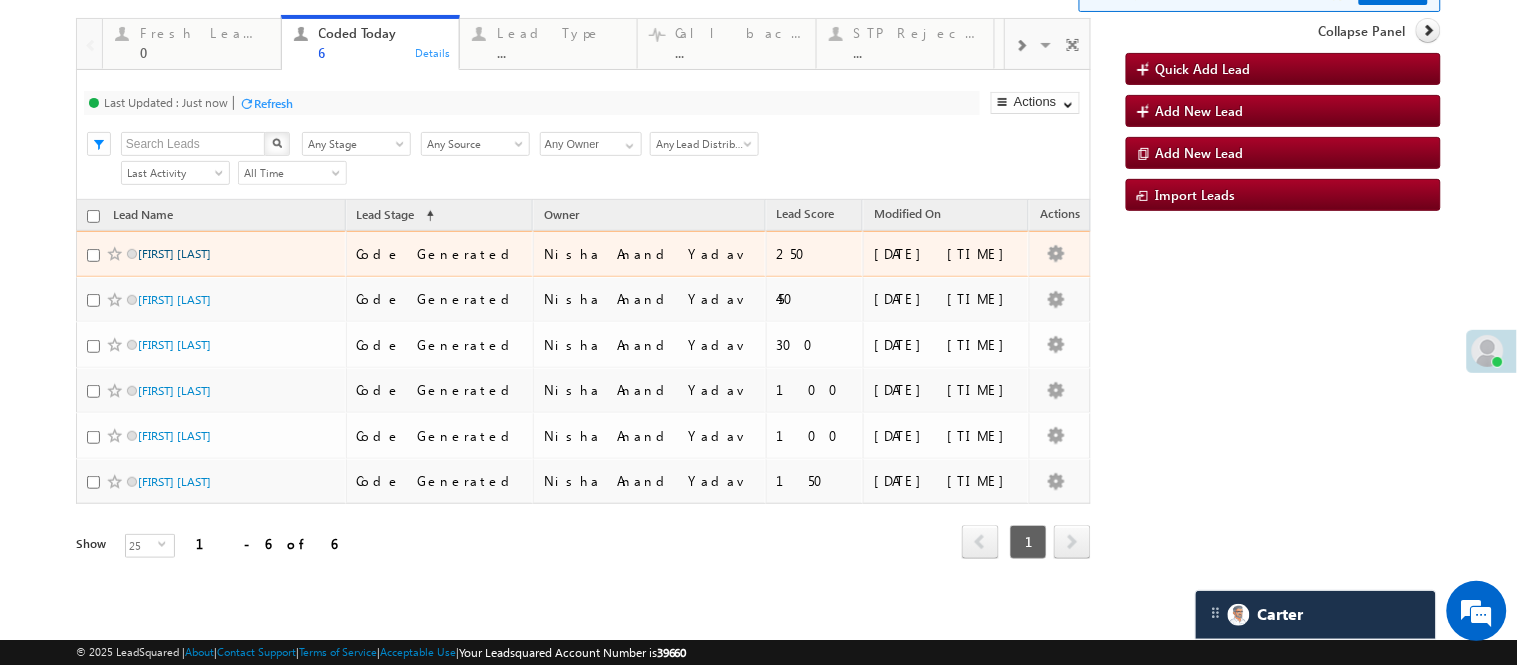 click on "Mukesh mali" at bounding box center (174, 253) 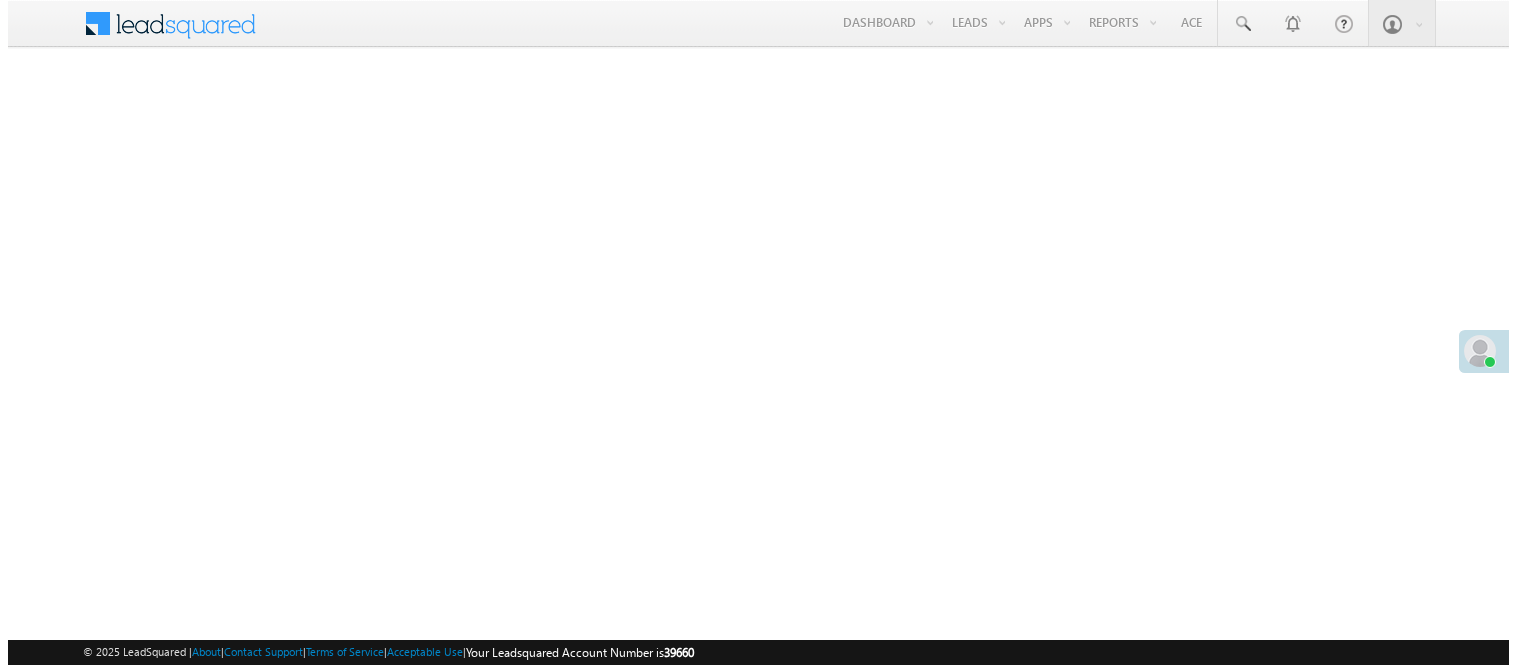 scroll, scrollTop: 0, scrollLeft: 0, axis: both 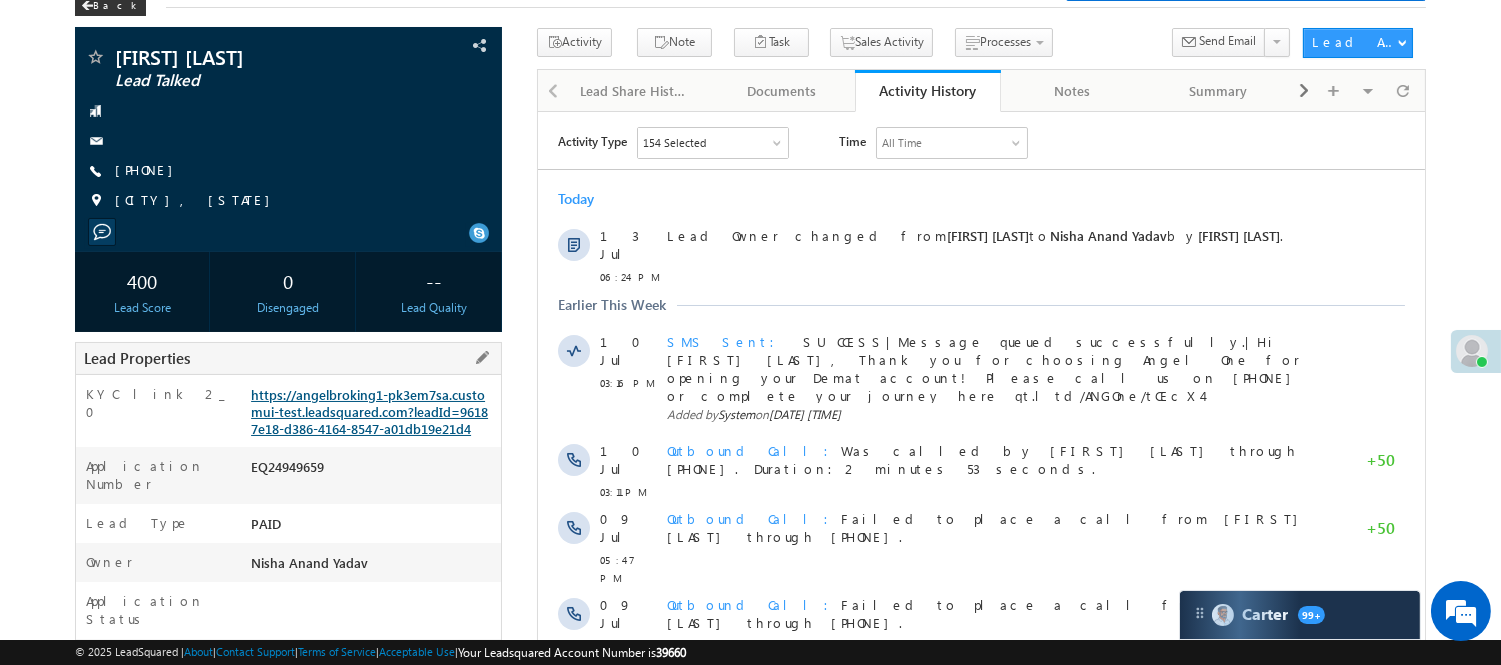 click on "https://angelbroking1-pk3em7sa.customui-test.leadsquared.com?leadId=96187e18-d386-4164-8547-a01db19e21d4" at bounding box center (369, 411) 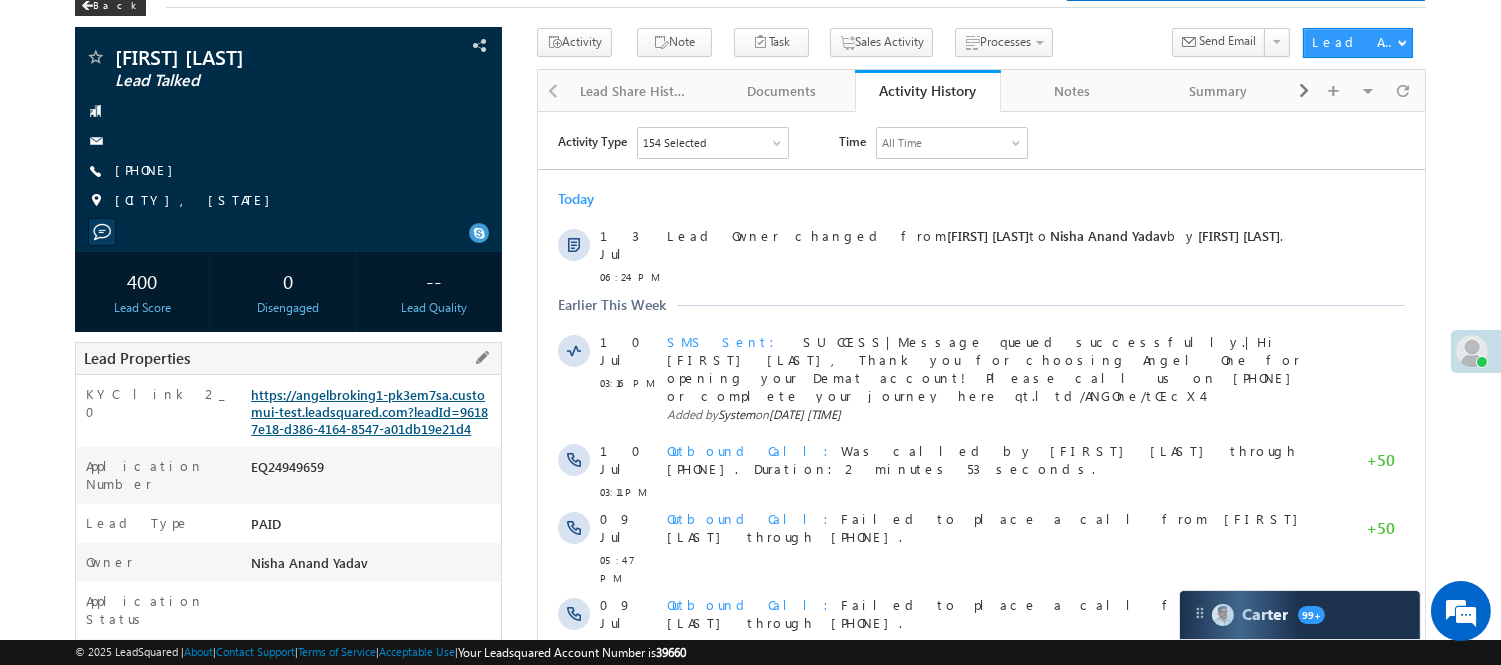 click on "https://angelbroking1-pk3em7sa.customui-test.leadsquared.com?leadId=96187e18-d386-4164-8547-a01db19e21d4" at bounding box center [369, 411] 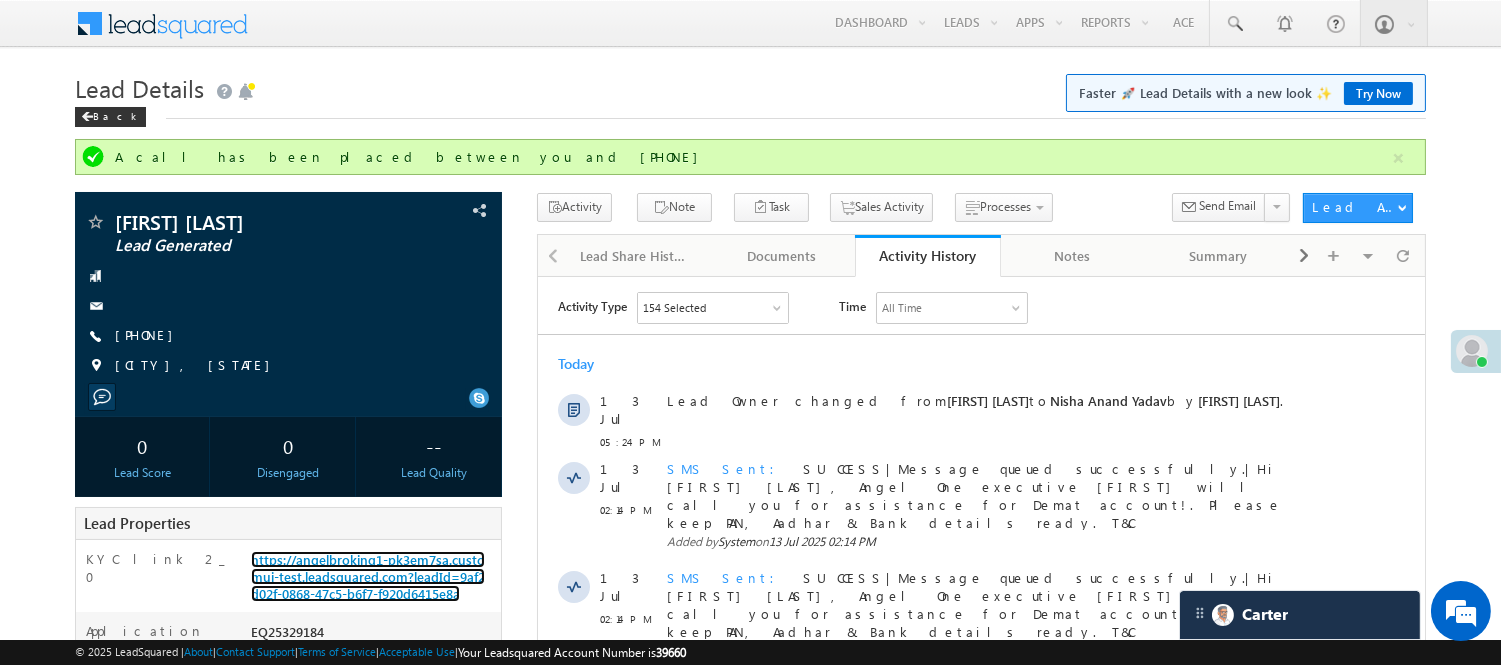scroll, scrollTop: 0, scrollLeft: 0, axis: both 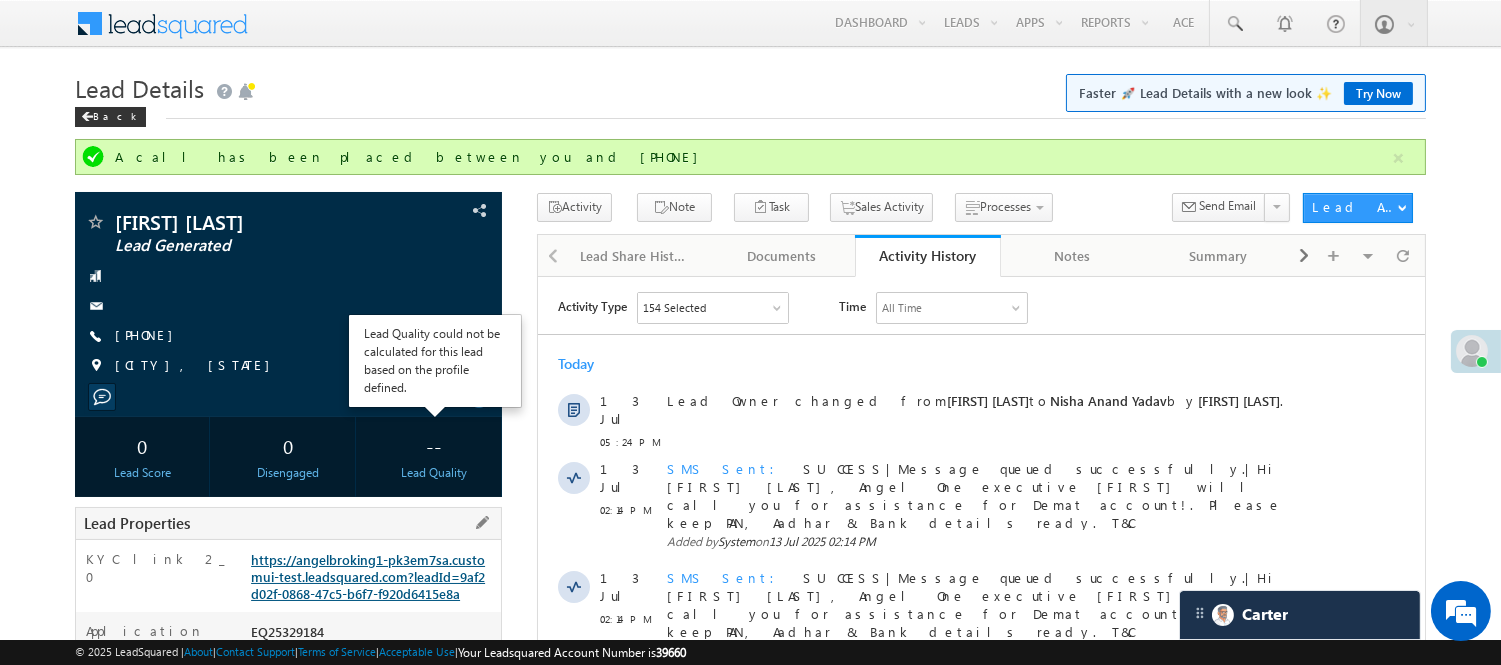 click on "https://angelbroking1-pk3em7sa.customui-test.leadsquared.com?leadId=9af2d02f-0868-47c5-b6f7-f920d6415e8a" at bounding box center (368, 576) 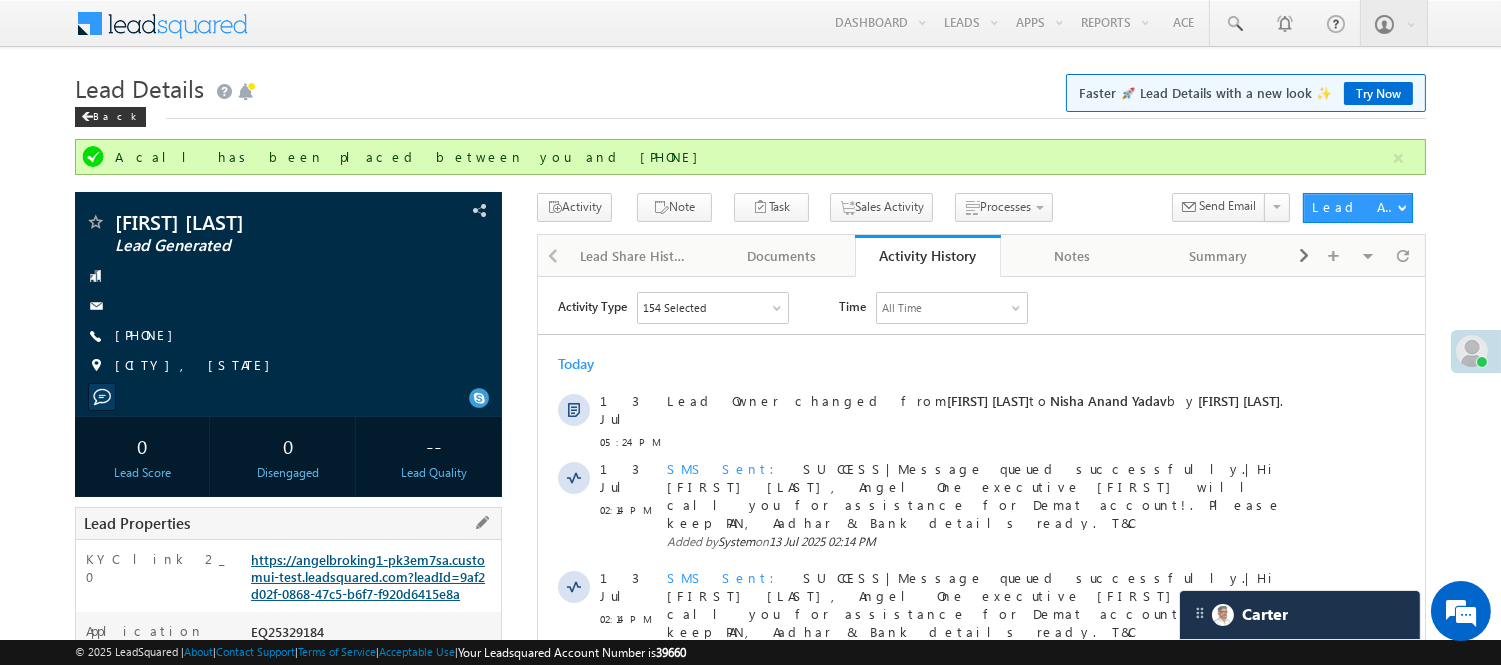 click on "https://angelbroking1-pk3em7sa.customui-test.leadsquared.com?leadId=9af2d02f-0868-47c5-b6f7-f920d6415e8a" at bounding box center (368, 576) 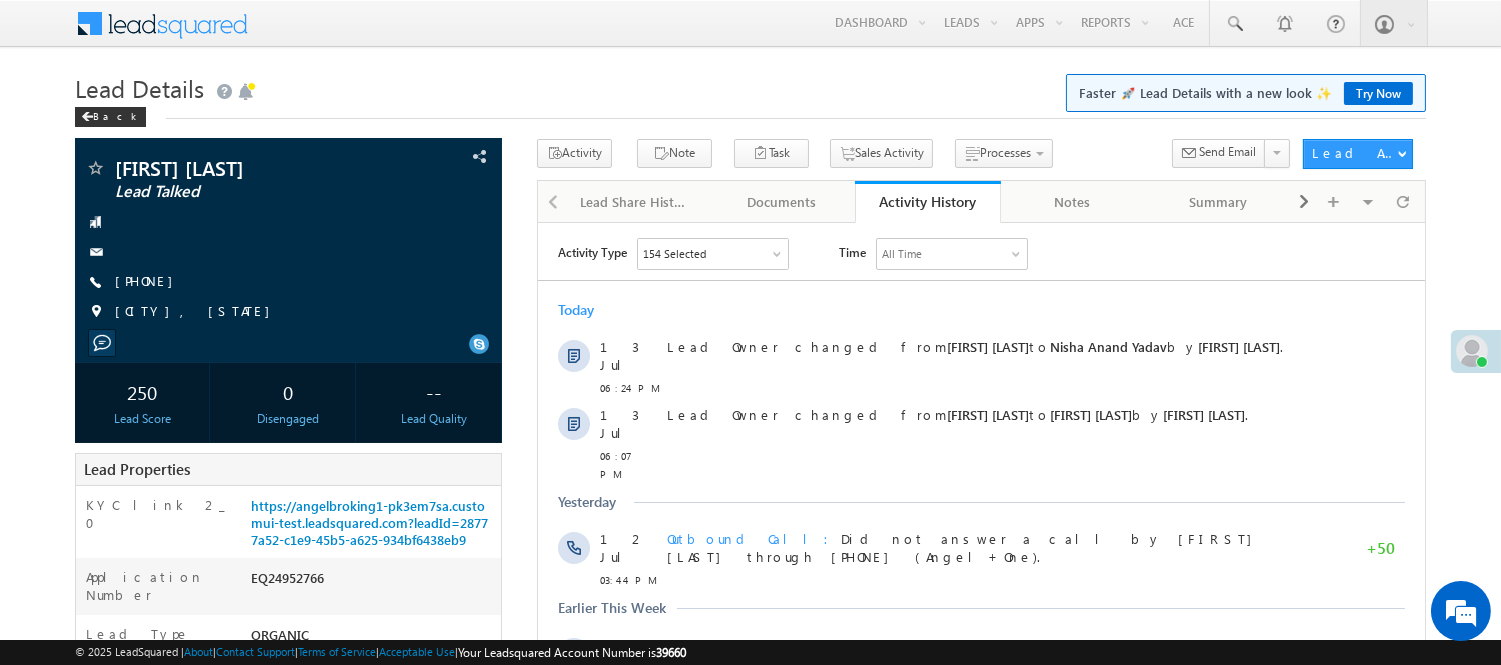 scroll, scrollTop: 0, scrollLeft: 0, axis: both 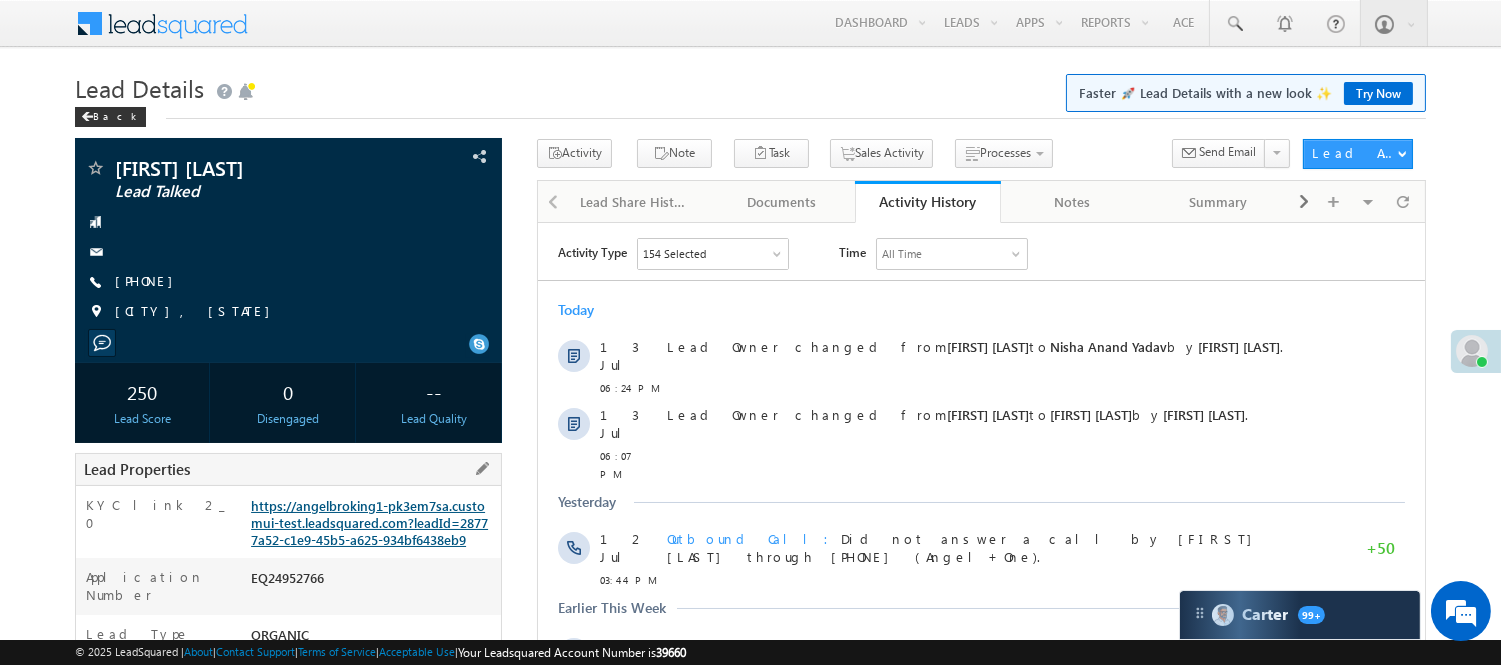 click on "https://angelbroking1-pk3em7sa.customui-test.leadsquared.com?leadId=28777a52-c1e9-45b5-a625-934bf6438eb9" at bounding box center (369, 522) 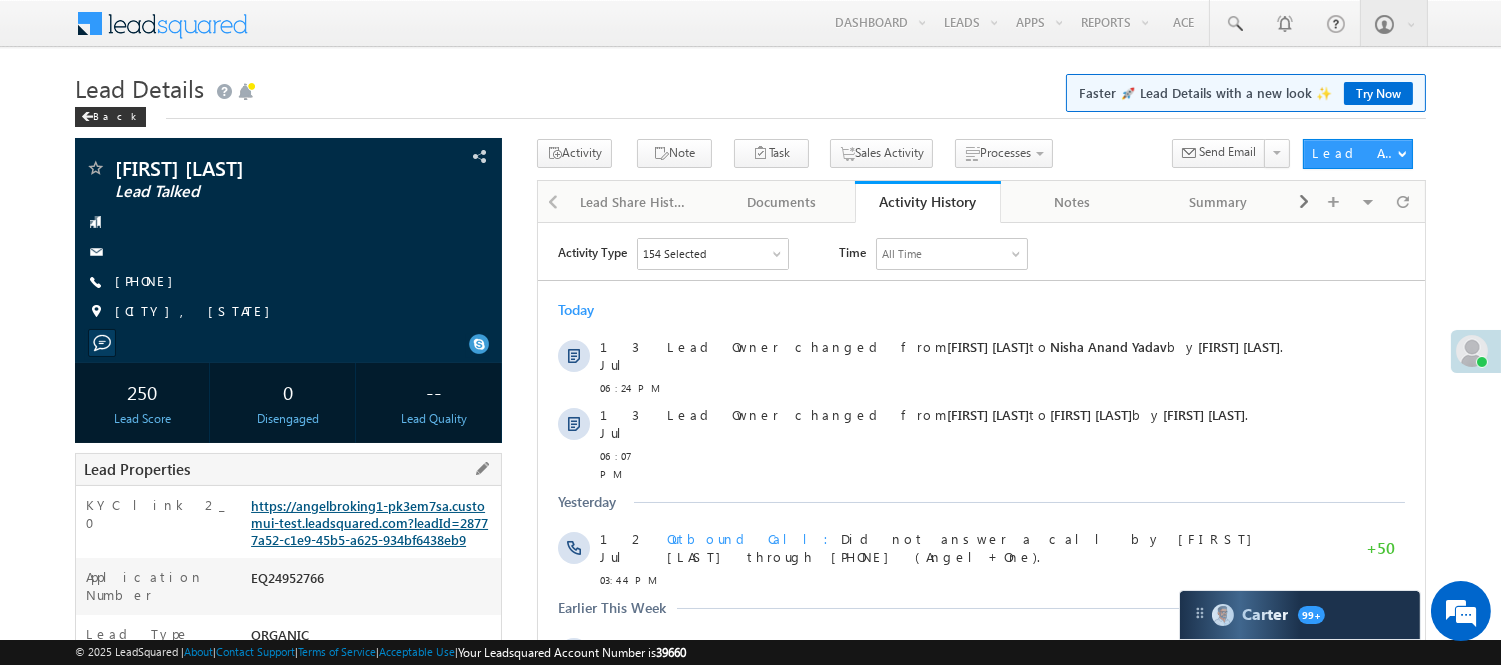 scroll, scrollTop: 0, scrollLeft: 0, axis: both 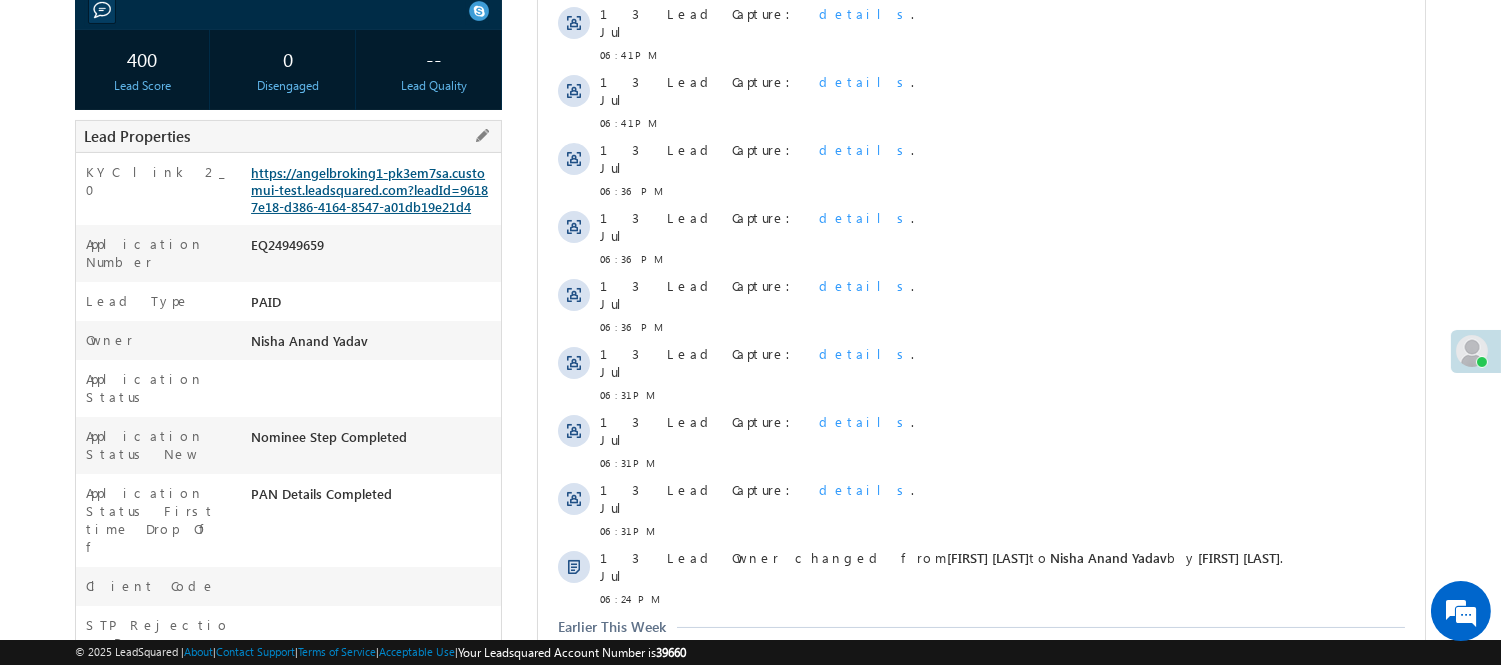 click on "https://angelbroking1-pk3em7sa.customui-test.leadsquared.com?leadId=96187e18-d386-4164-8547-a01db19e21d4" at bounding box center (369, 189) 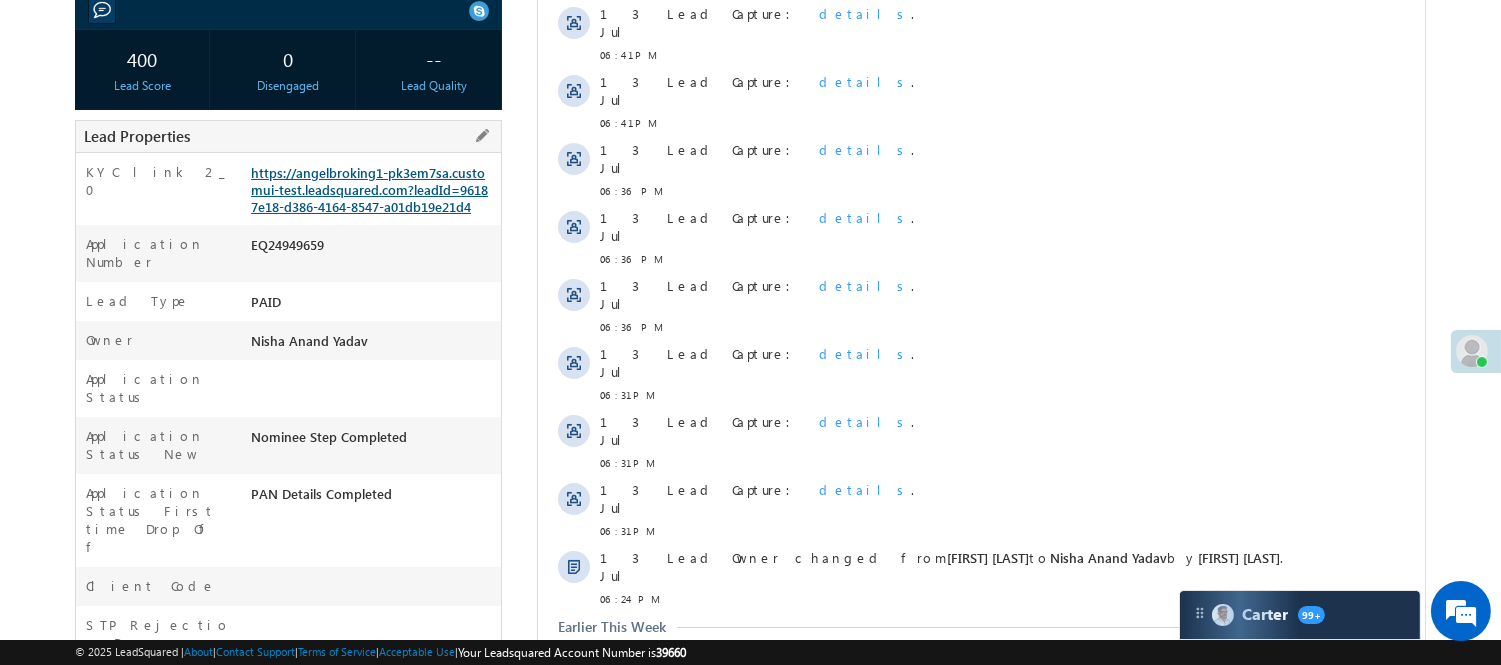scroll, scrollTop: 0, scrollLeft: 0, axis: both 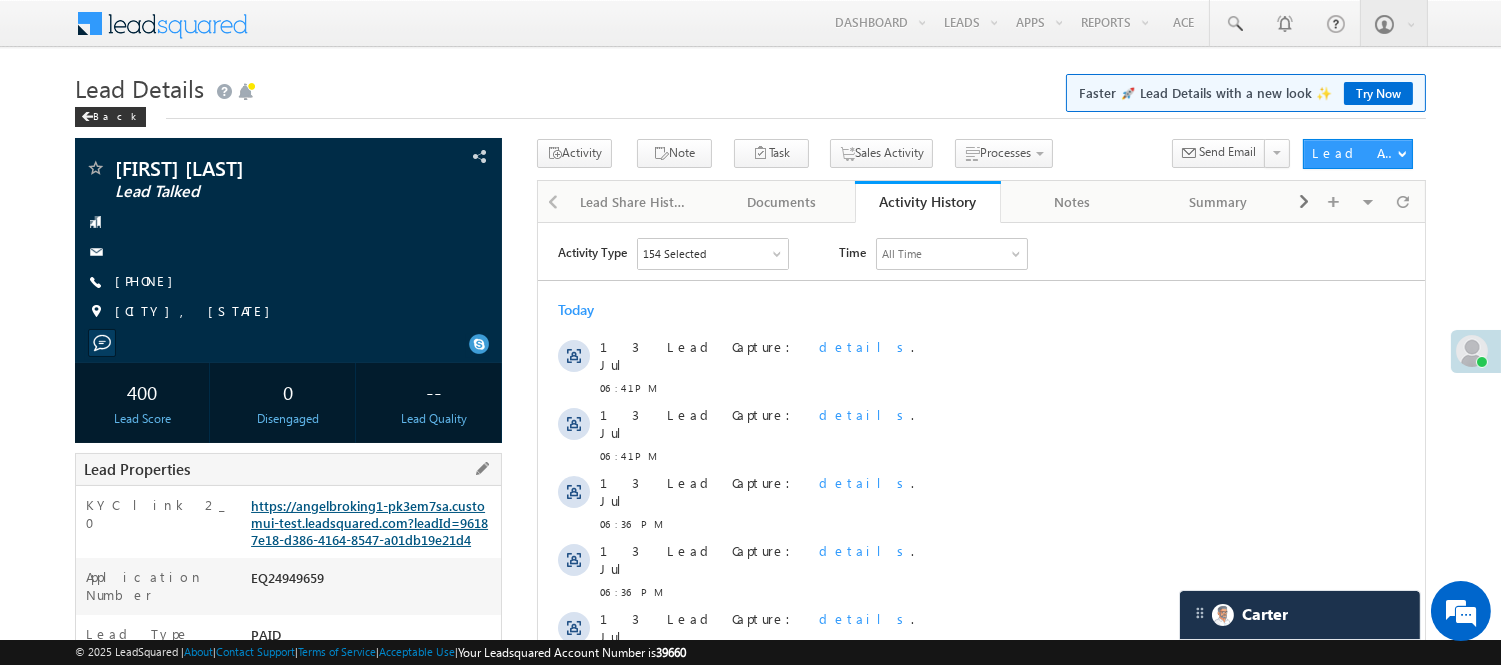 click on "https://angelbroking1-pk3em7sa.customui-test.leadsquared.com?leadId=96187e18-d386-4164-8547-a01db19e21d4" at bounding box center [369, 522] 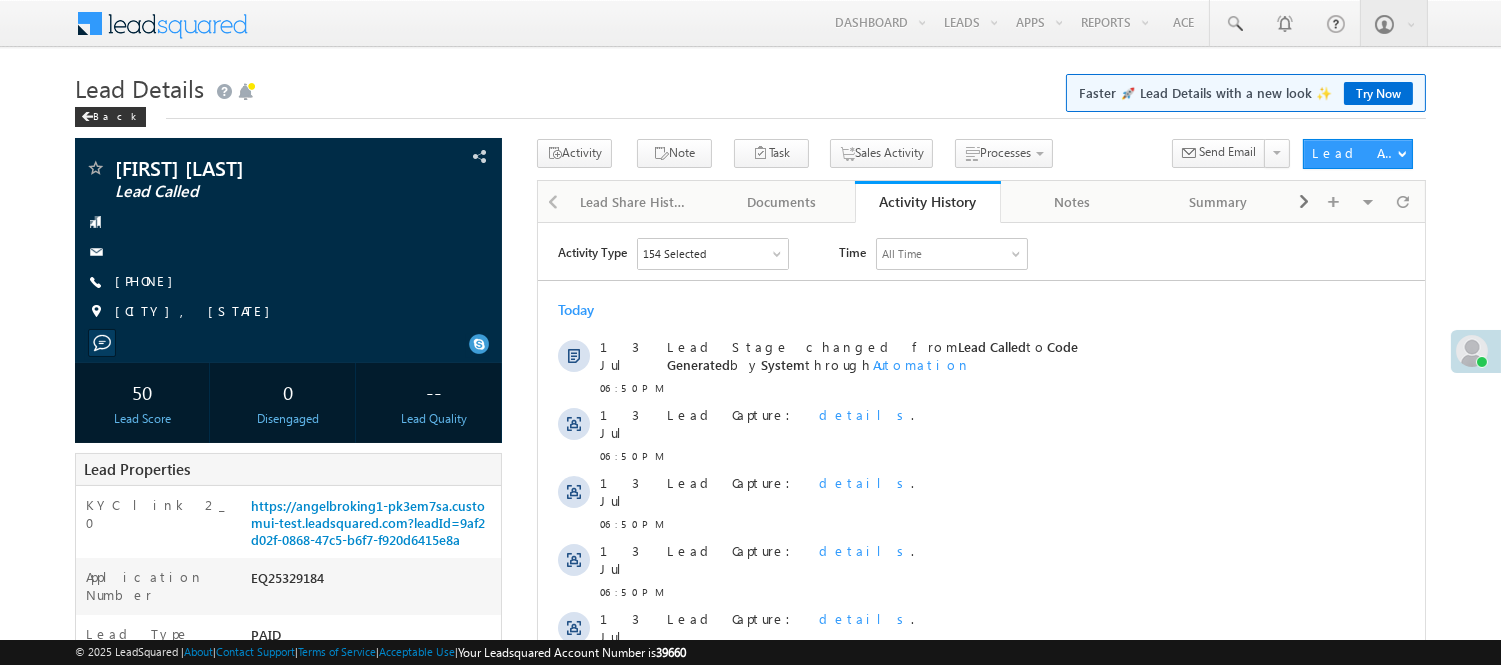 scroll, scrollTop: 0, scrollLeft: 0, axis: both 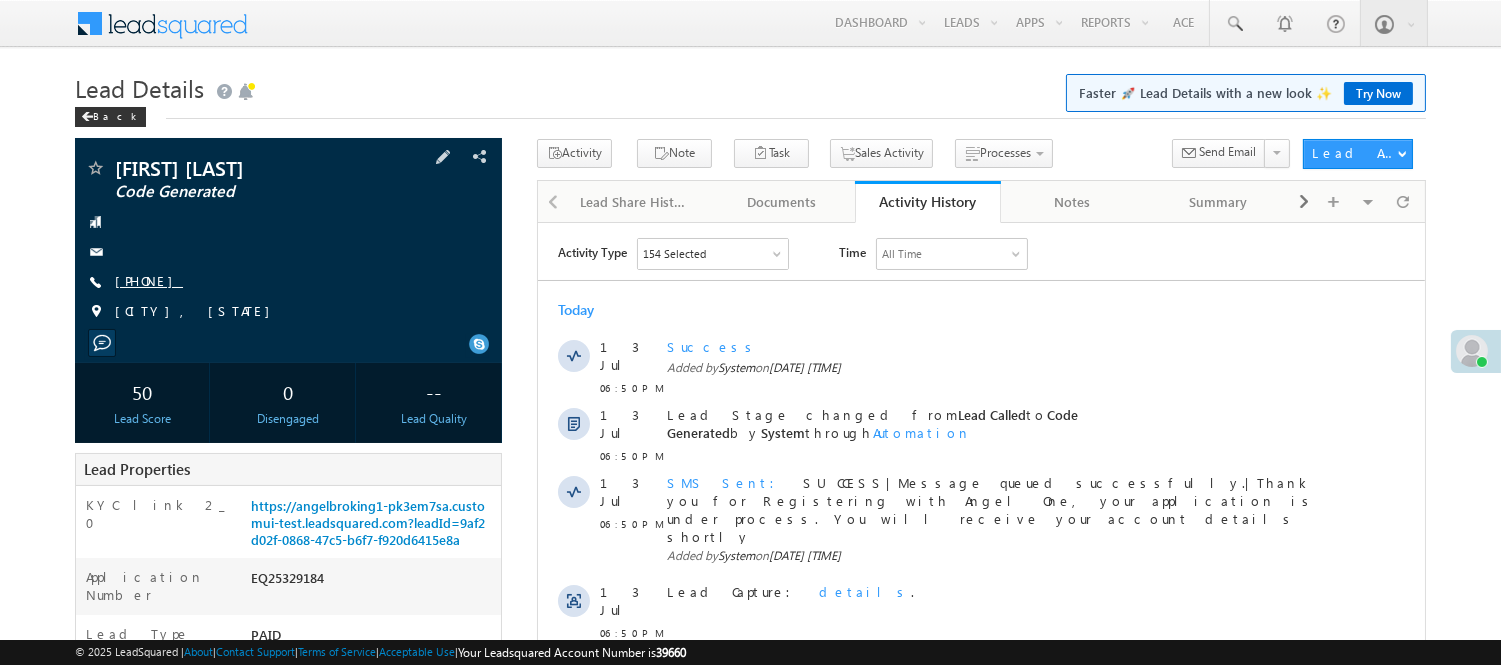 click on "+91-8435170450" at bounding box center (149, 280) 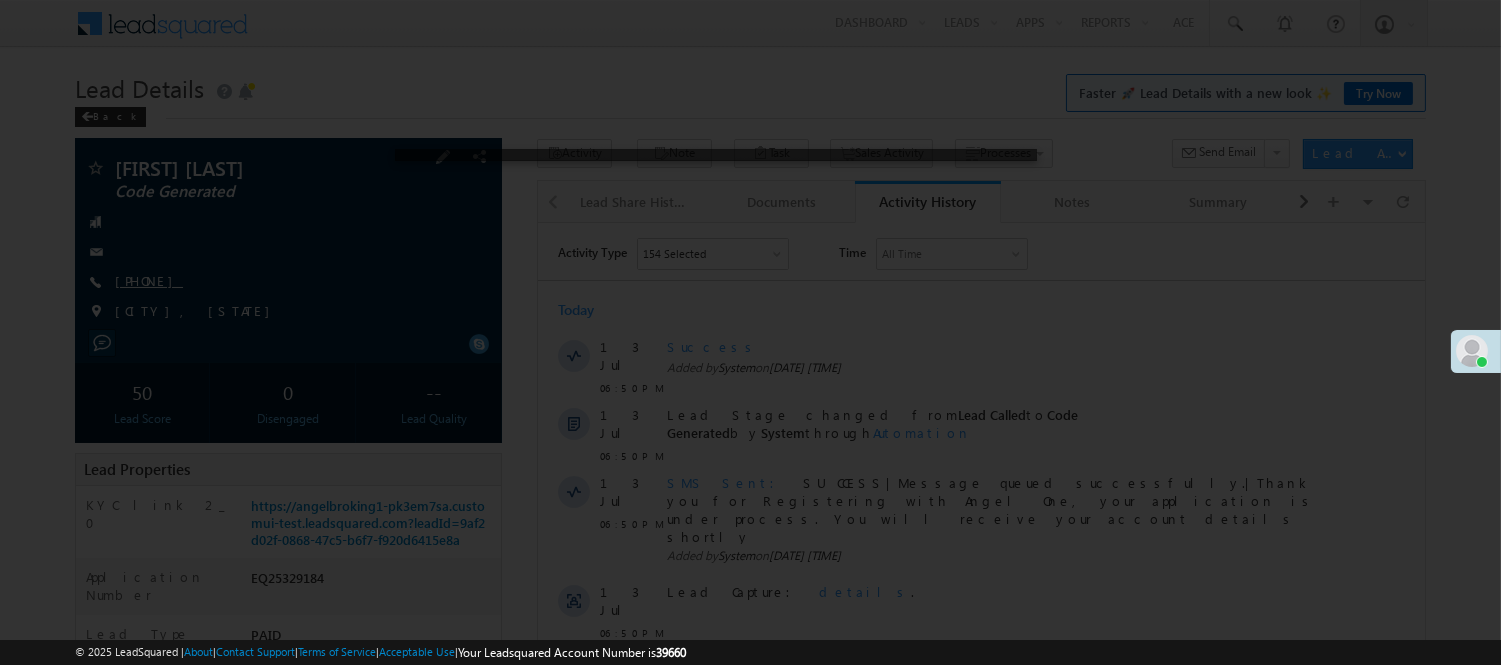 scroll, scrollTop: 0, scrollLeft: 0, axis: both 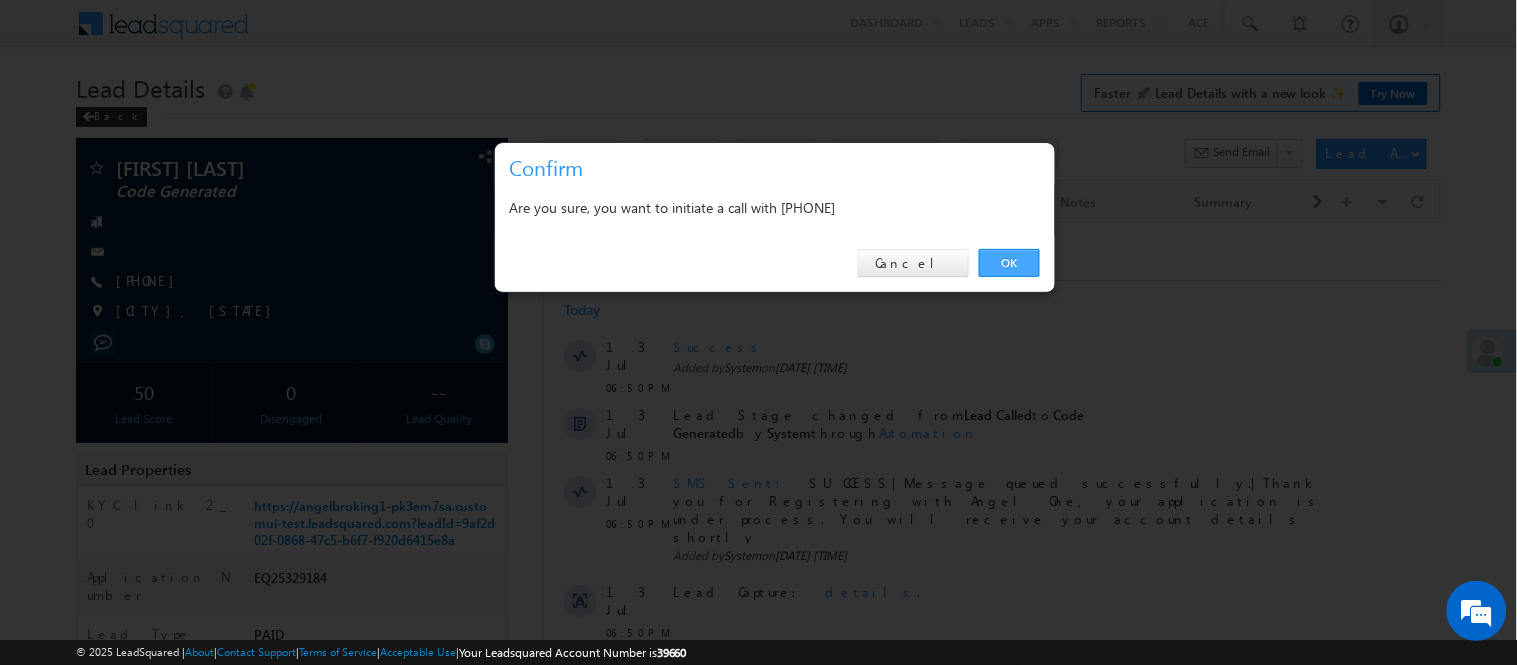 click on "OK" at bounding box center [1009, 263] 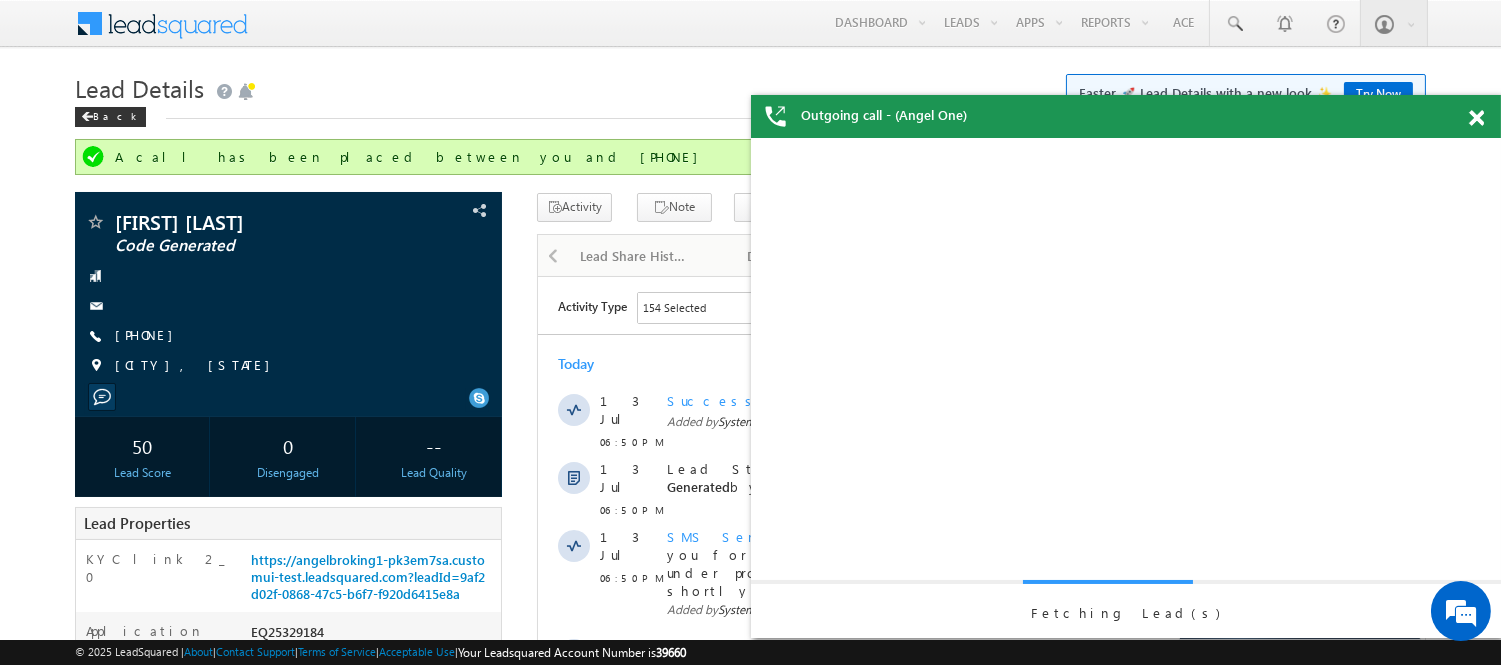 scroll, scrollTop: 0, scrollLeft: 0, axis: both 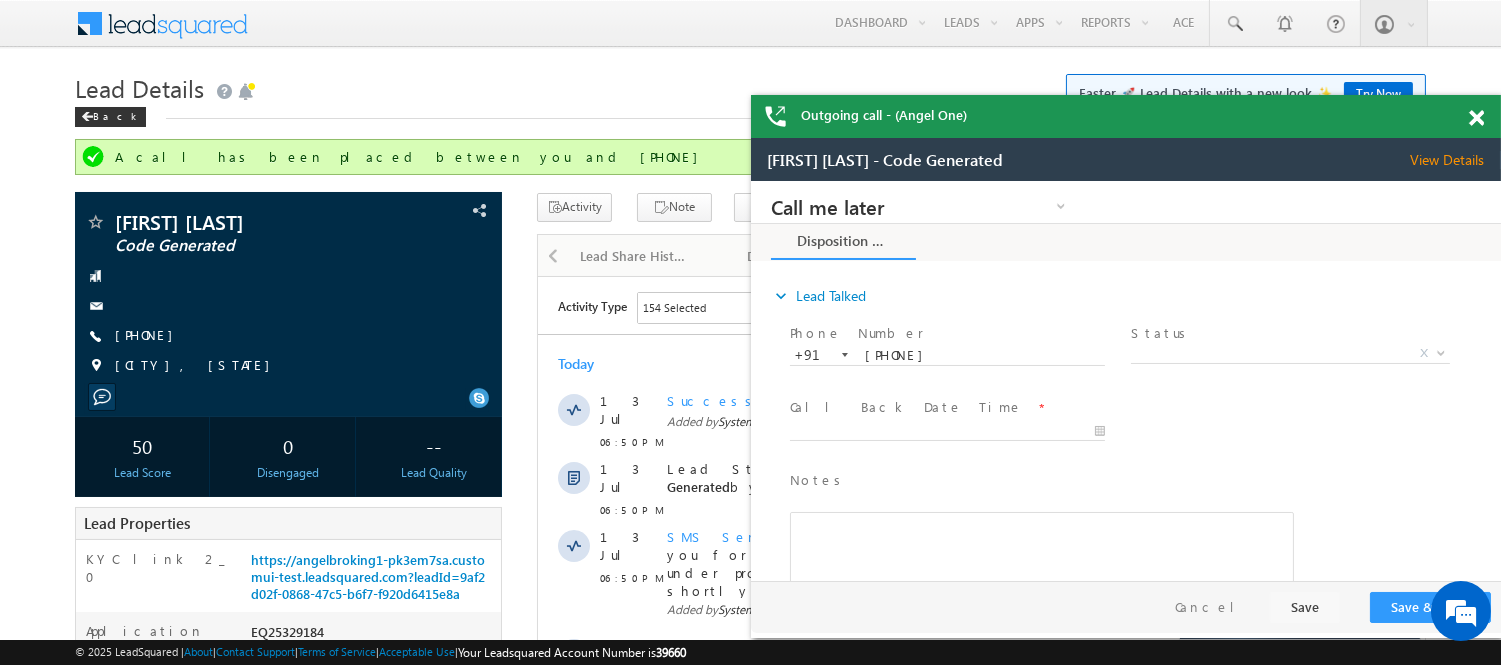 click at bounding box center (1476, 118) 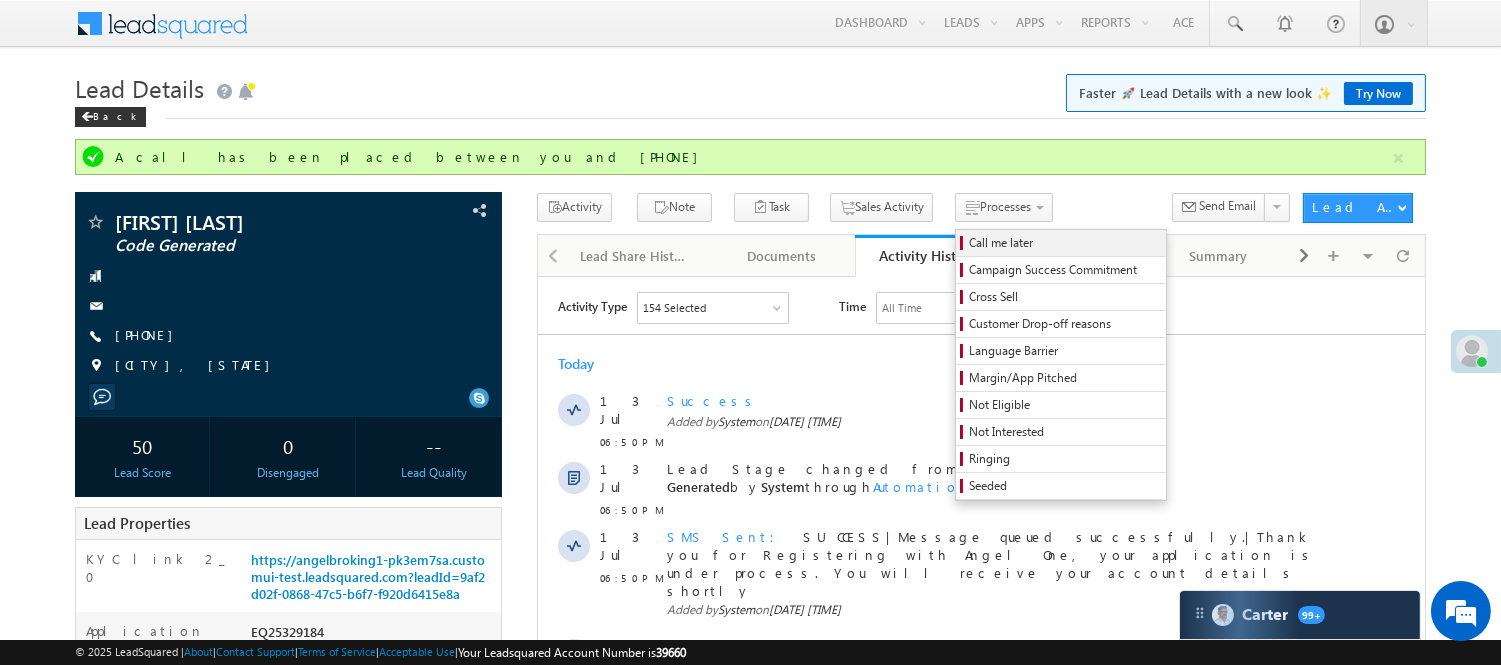 click on "Call me later" at bounding box center (1064, 243) 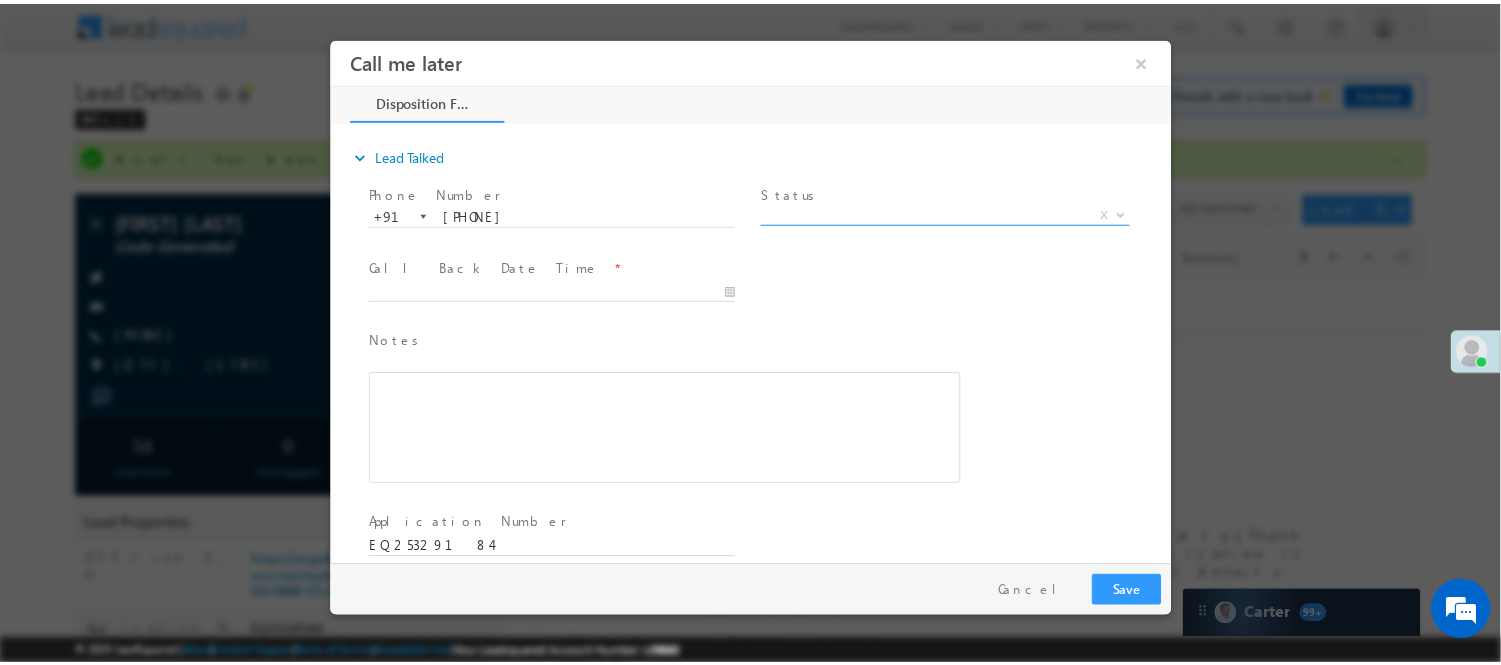 scroll, scrollTop: 0, scrollLeft: 0, axis: both 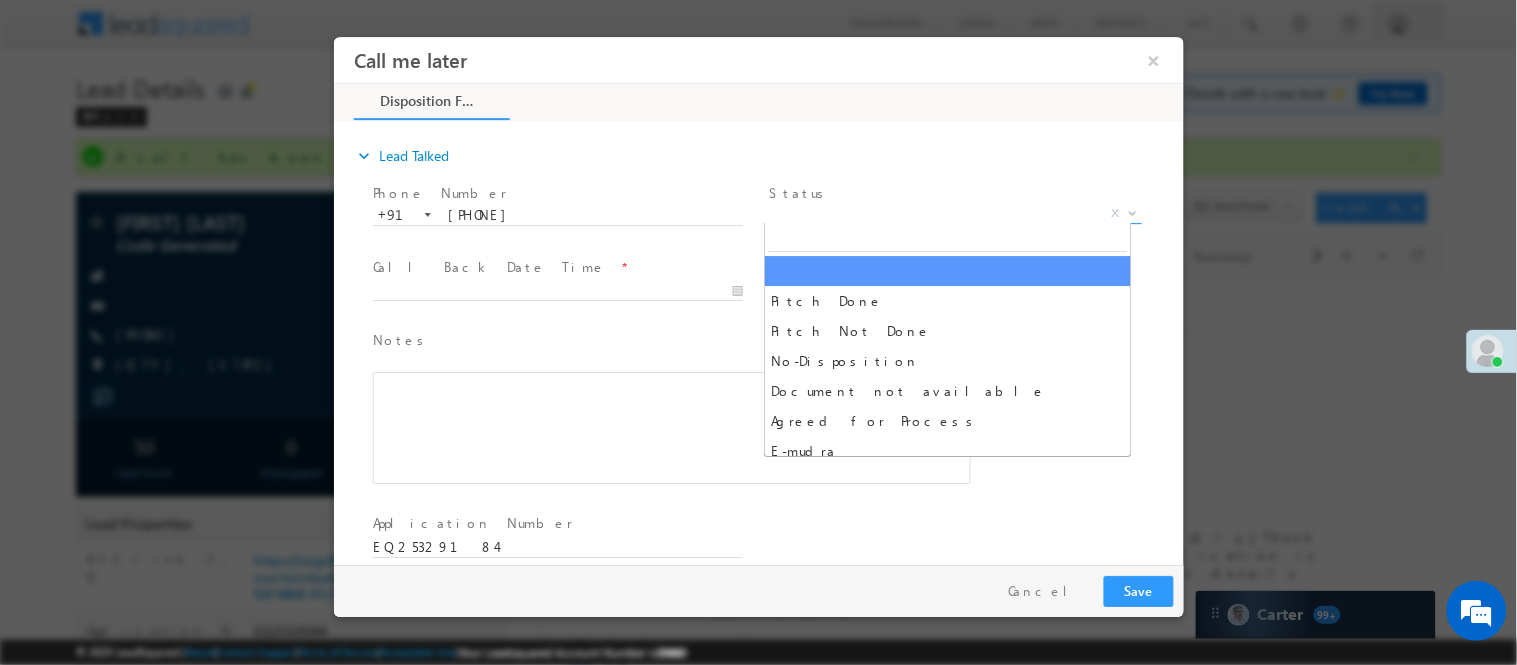 click on "X" at bounding box center (954, 213) 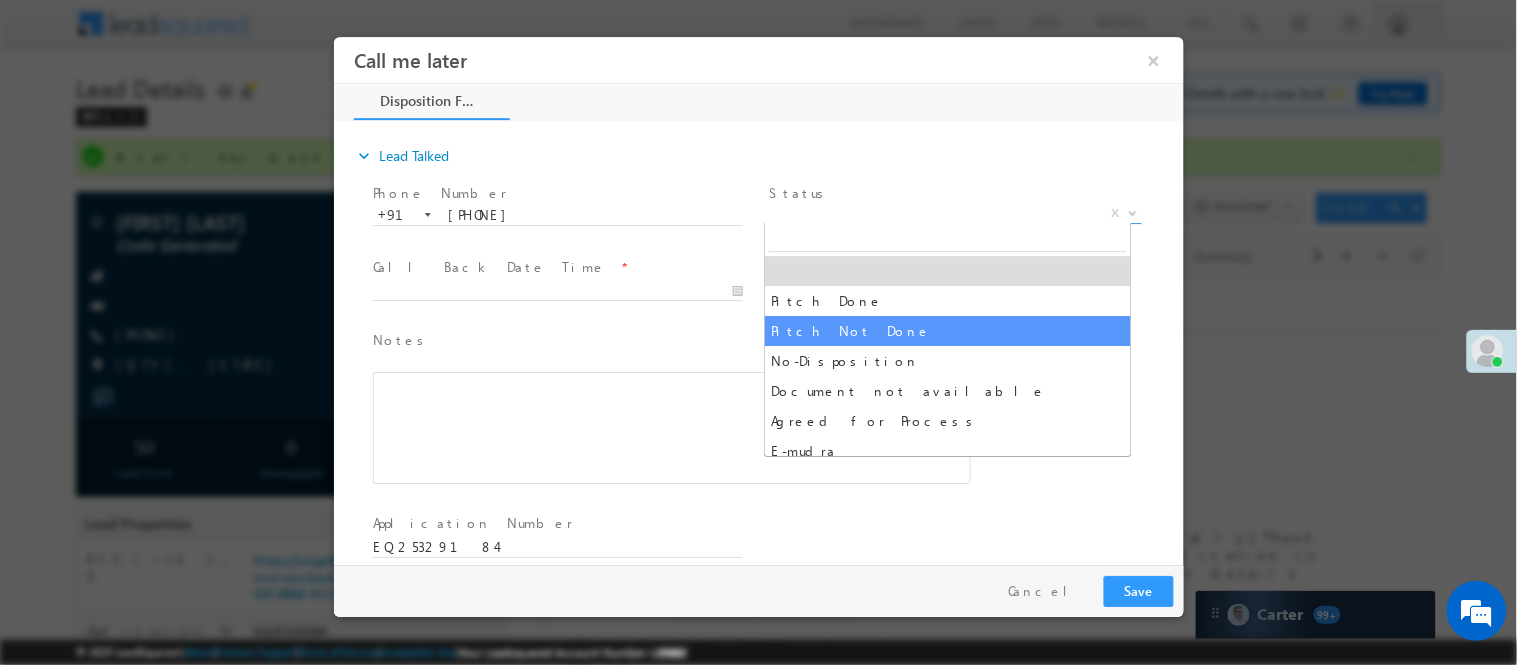 select on "Pitch Not Done" 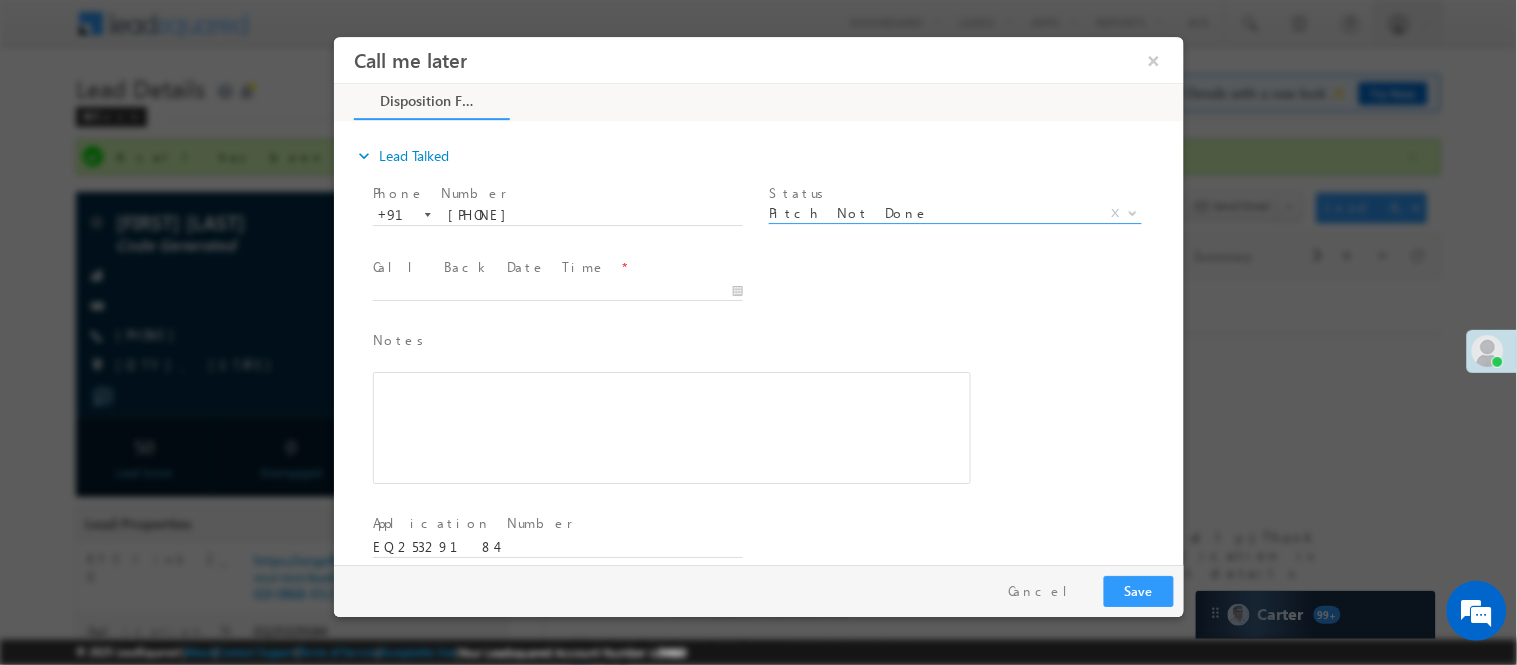 click at bounding box center (566, 291) 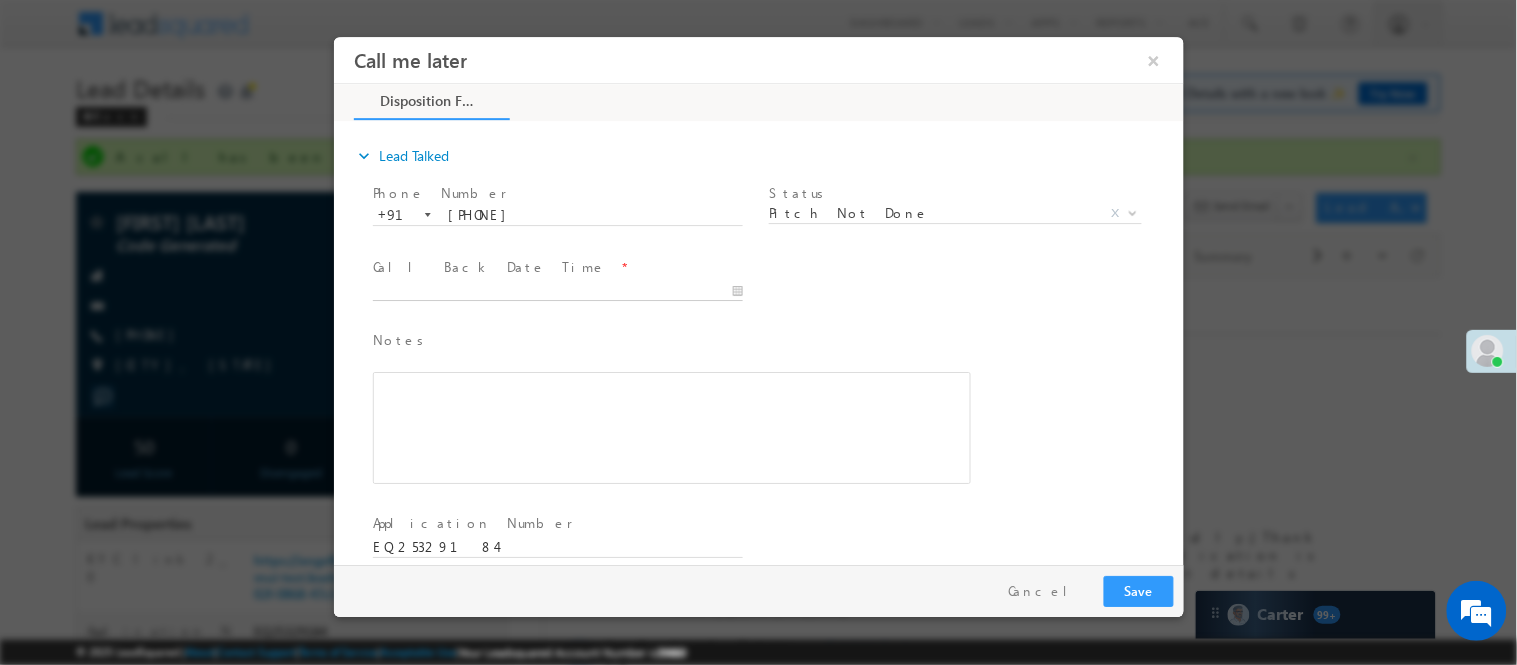 type on "07/13/25 6:52 PM" 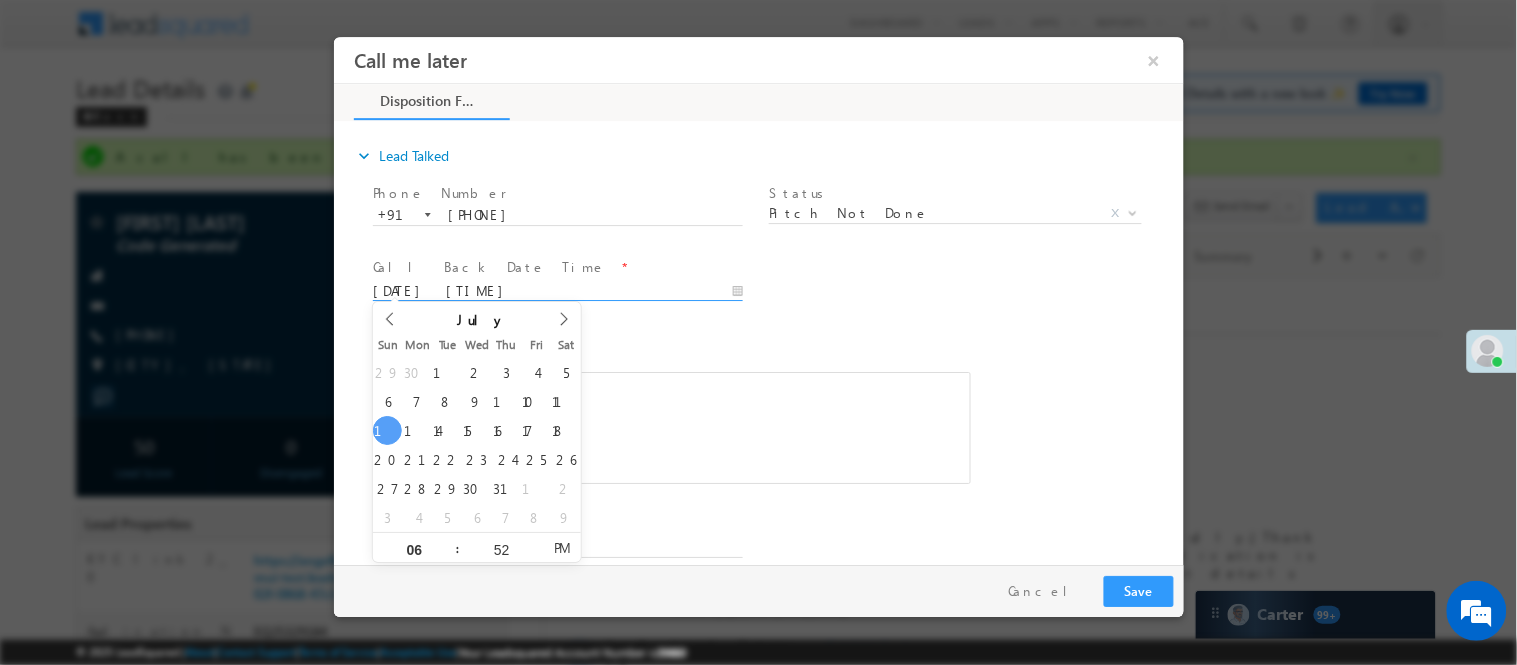 click on "07/13/25 6:52 PM" at bounding box center [557, 291] 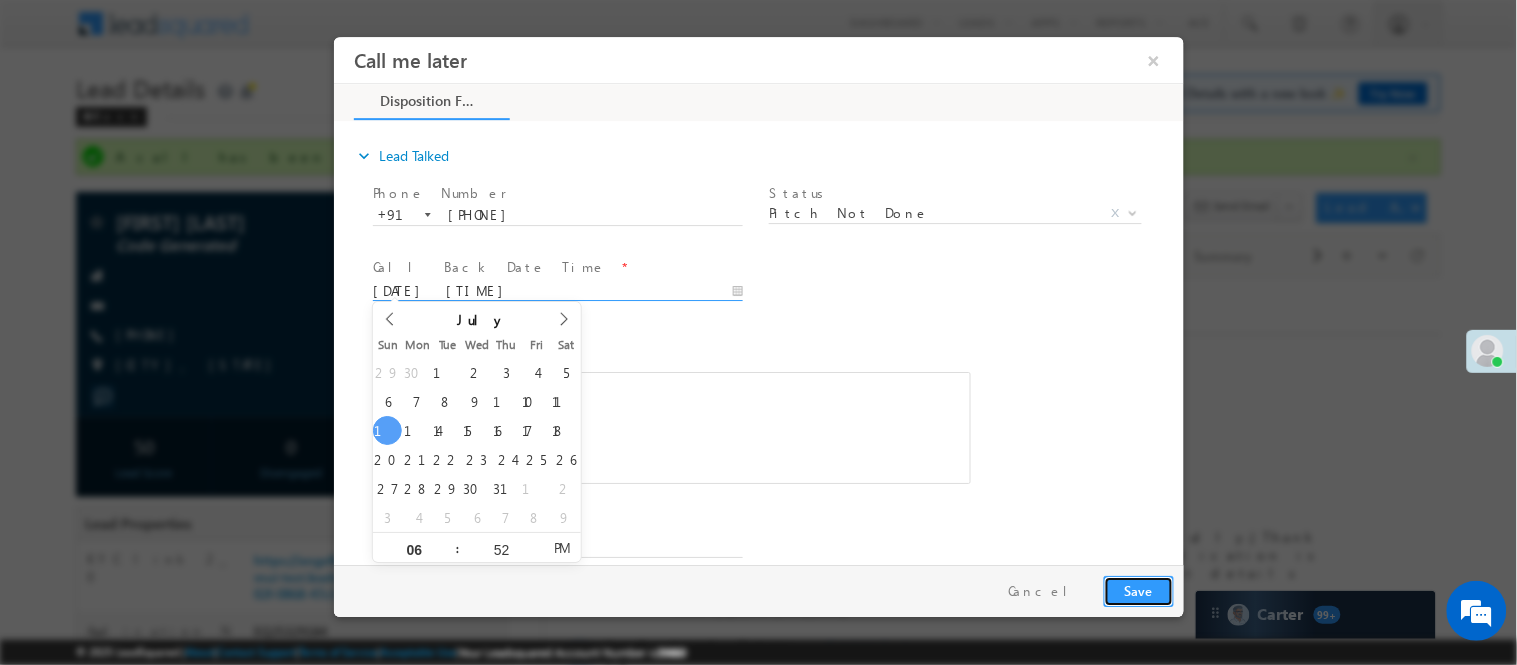 click on "Save" at bounding box center (1138, 590) 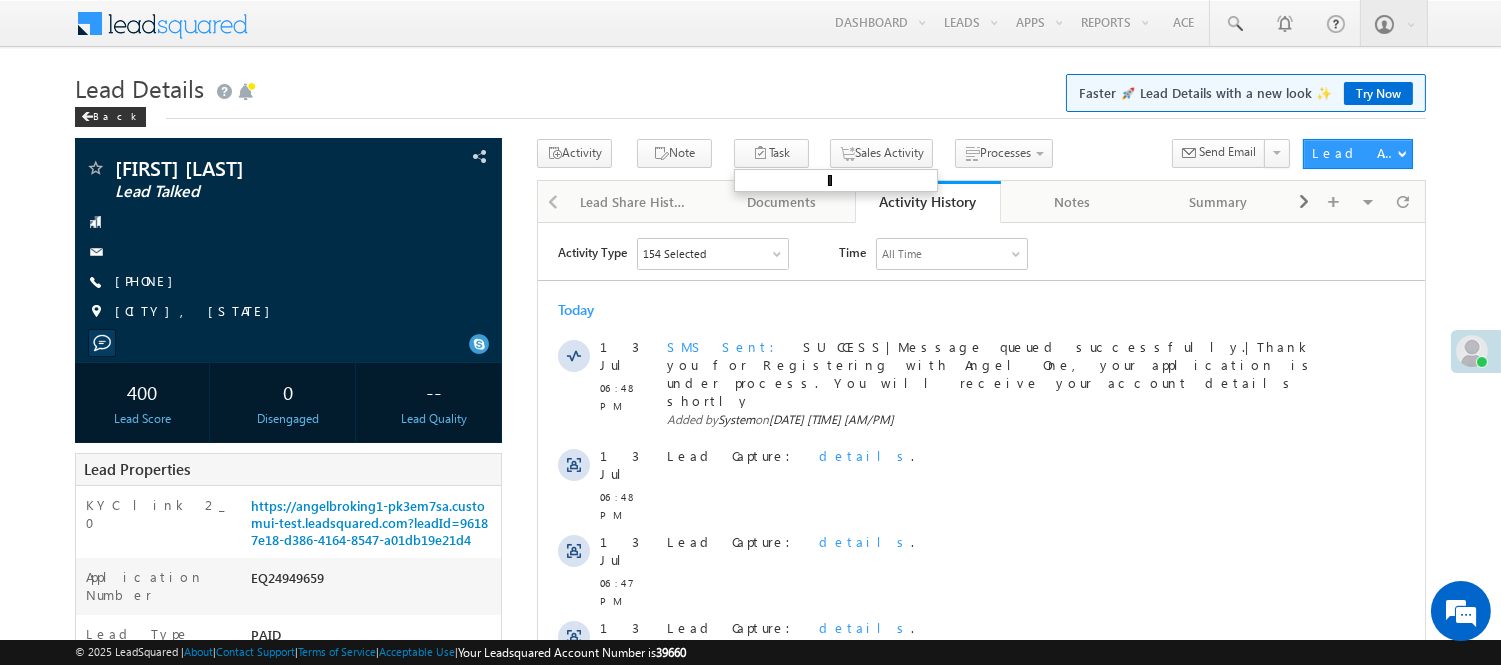 scroll, scrollTop: 0, scrollLeft: 0, axis: both 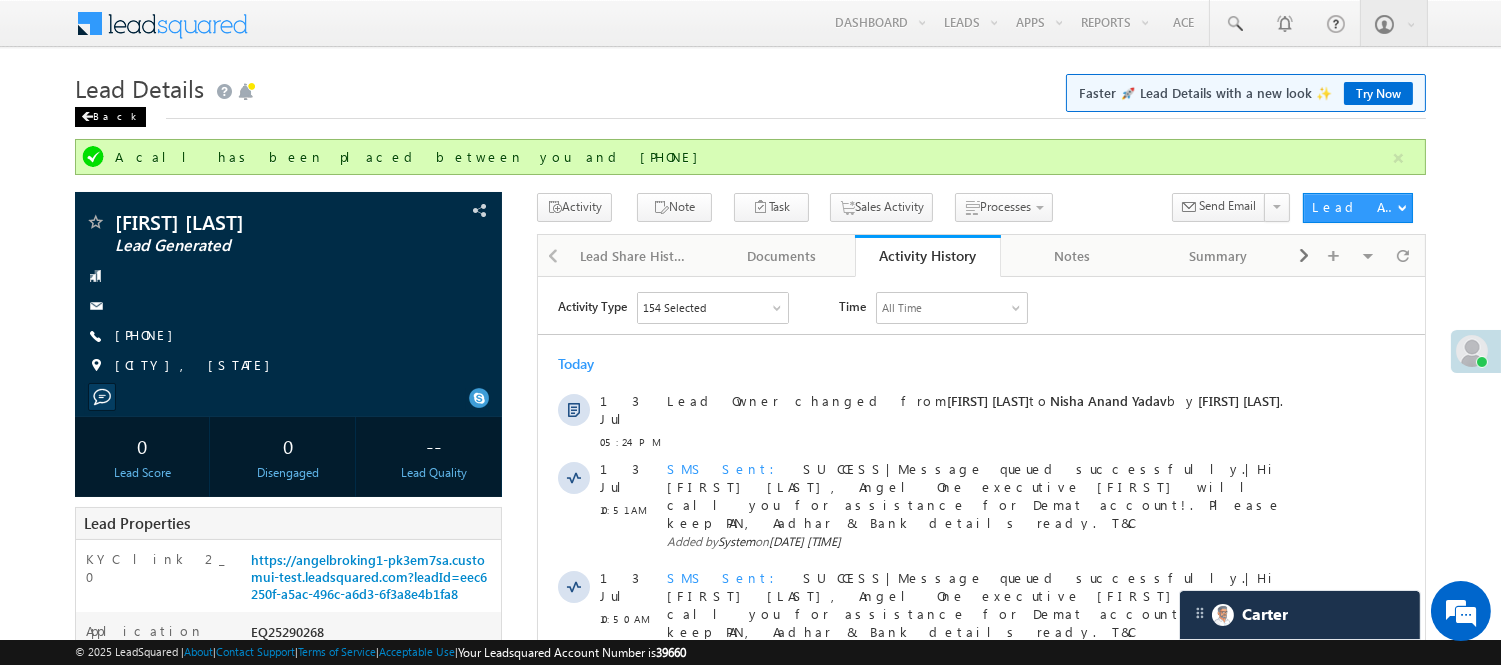 click on "Back" at bounding box center [110, 117] 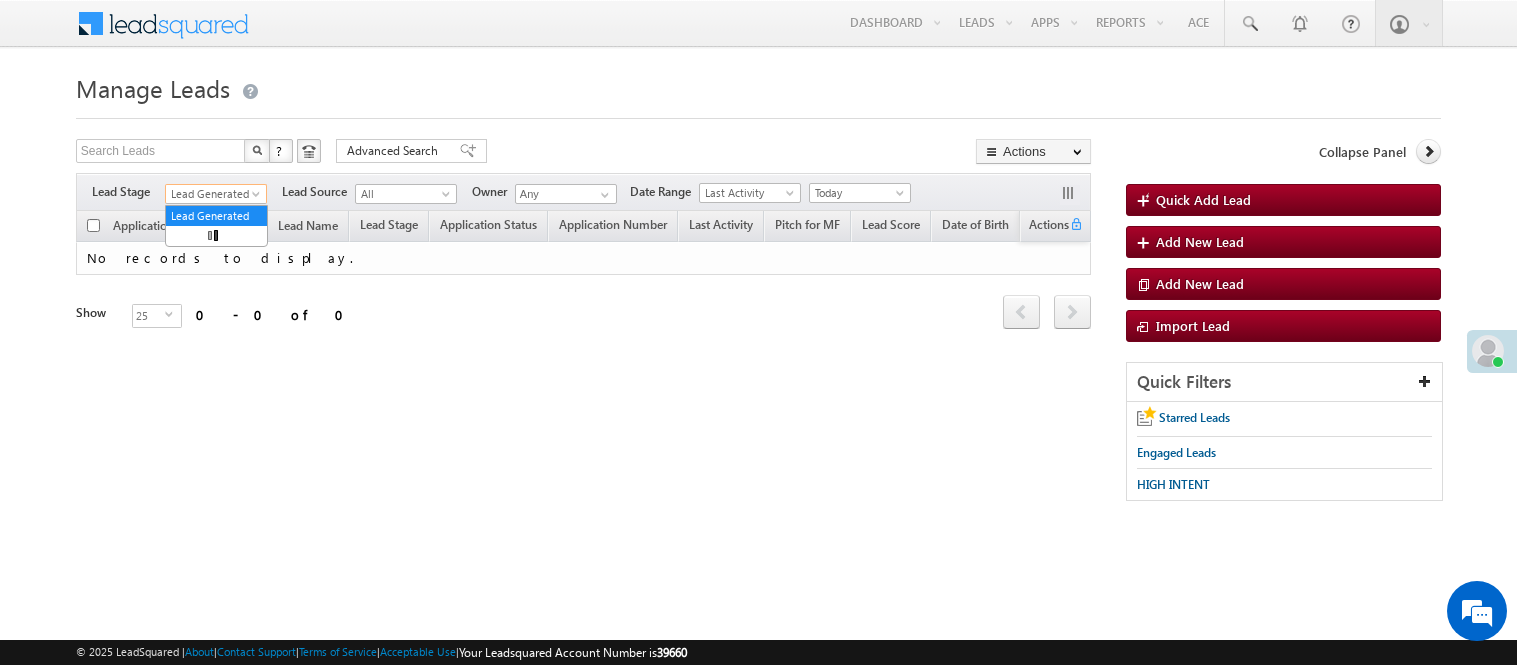 scroll, scrollTop: 0, scrollLeft: 0, axis: both 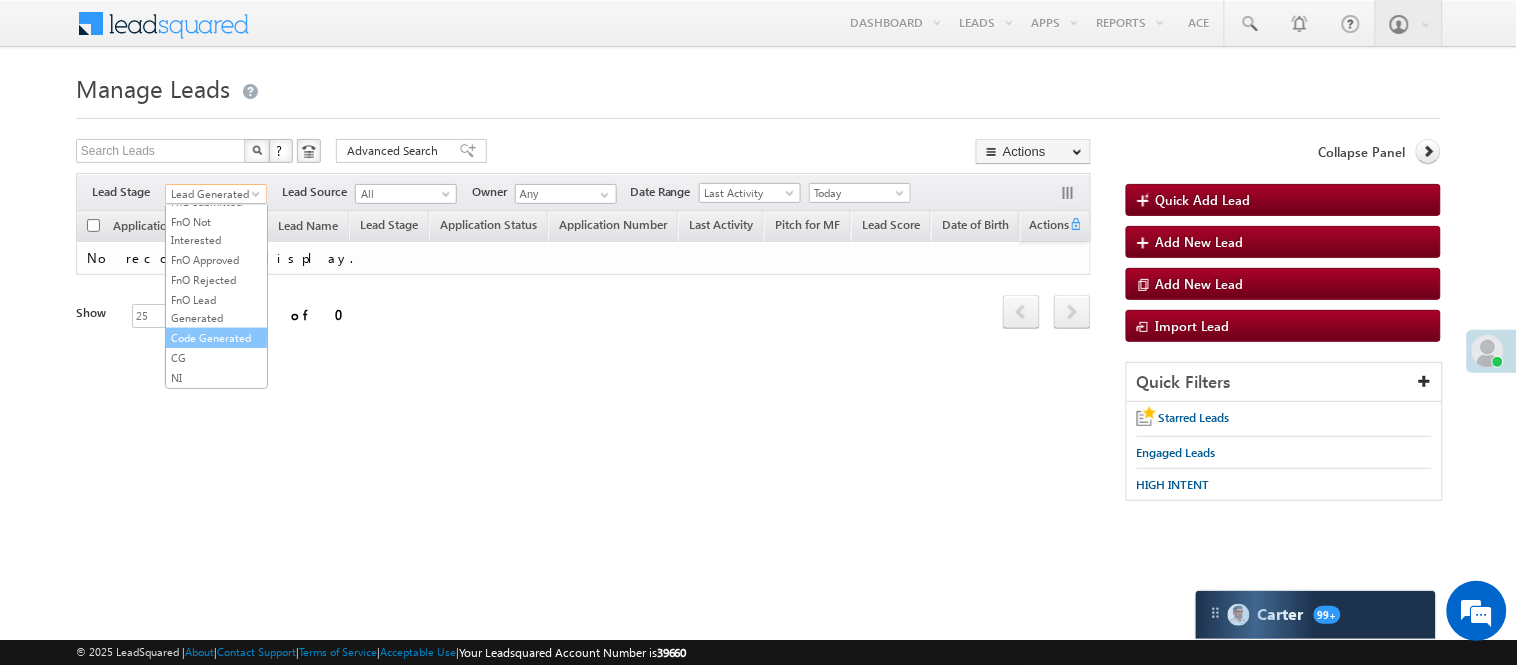 click on "Code Generated" at bounding box center (216, 338) 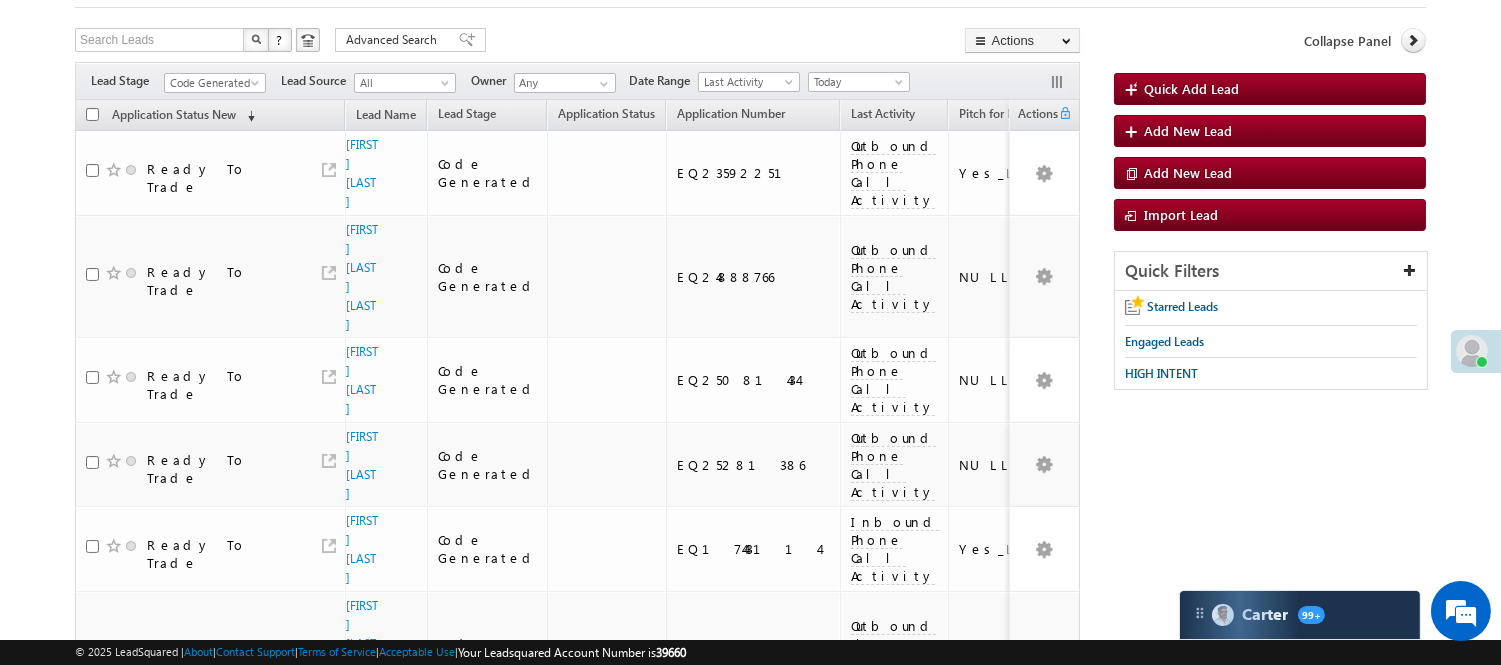 scroll, scrollTop: 888, scrollLeft: 0, axis: vertical 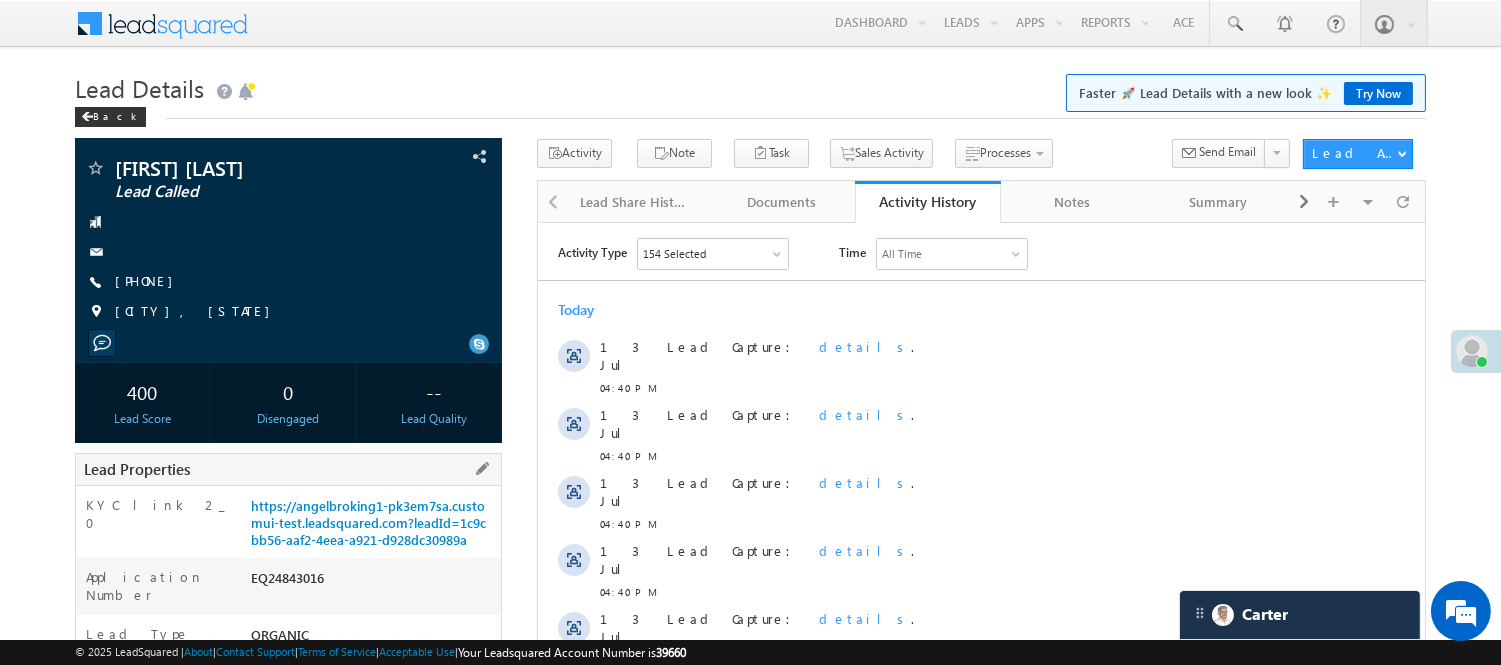 click on "KYC link 2_0
https://angelbroking1-pk3em7sa.customui-test.leadsquared.com?leadId=1c9cbb56-aaf2-4eea-a921-d928dc30989a" at bounding box center [288, 522] 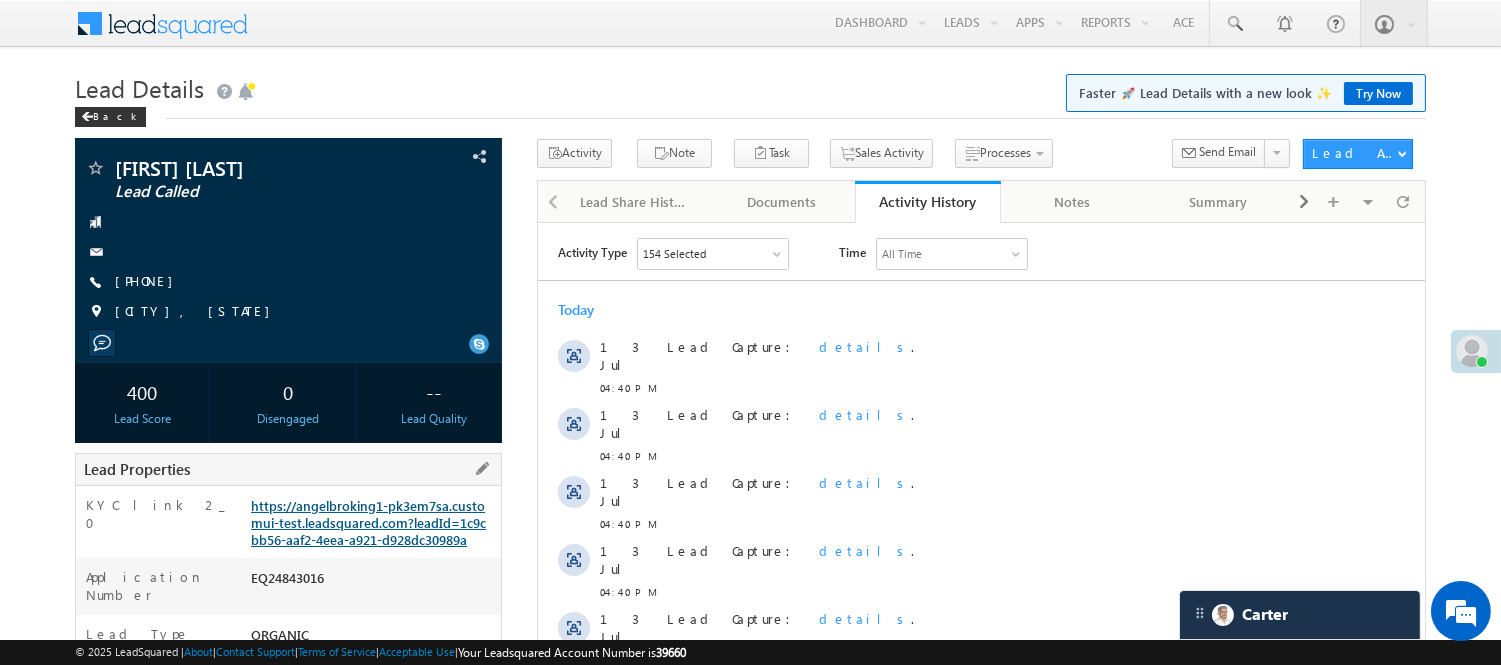 click on "https://angelbroking1-pk3em7sa.customui-test.leadsquared.com?leadId=1c9cbb56-aaf2-4eea-a921-d928dc30989a" at bounding box center (368, 522) 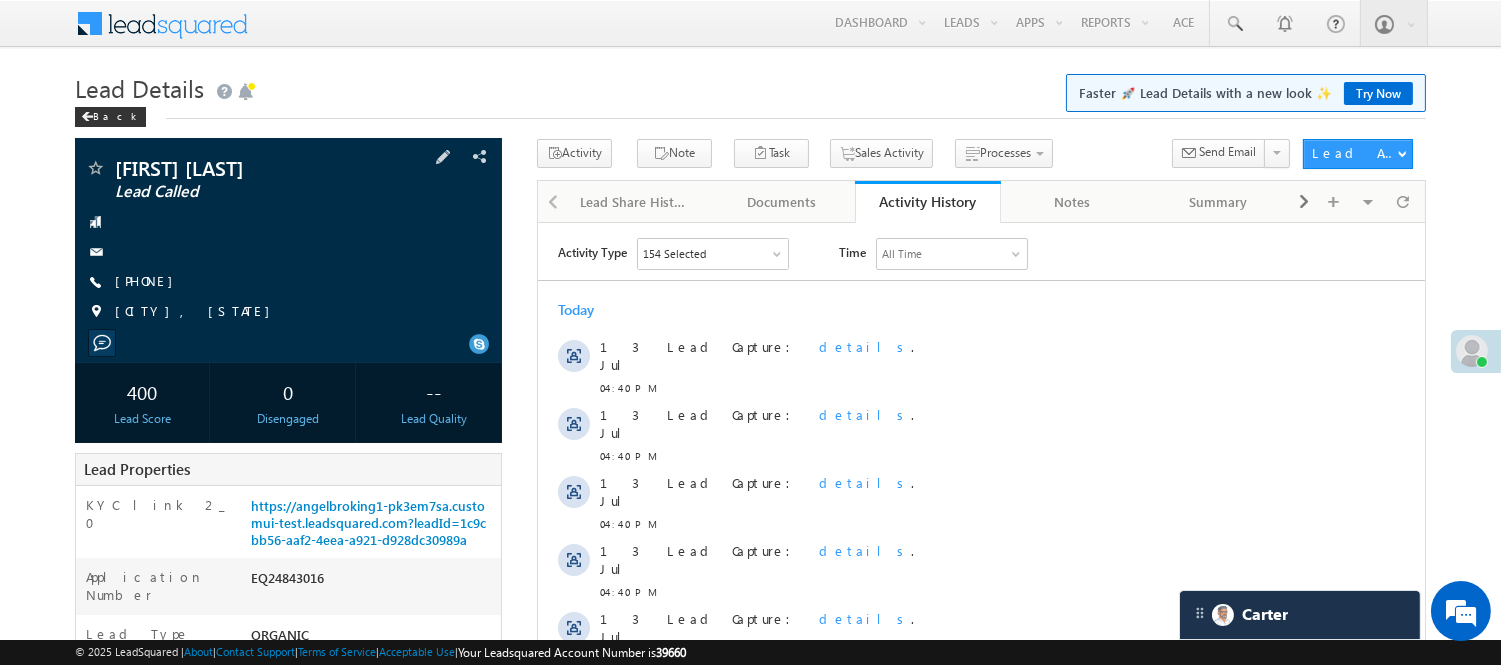click on "[FIRST] [LAST]
Lead Called
[PHONE]" at bounding box center [288, 245] 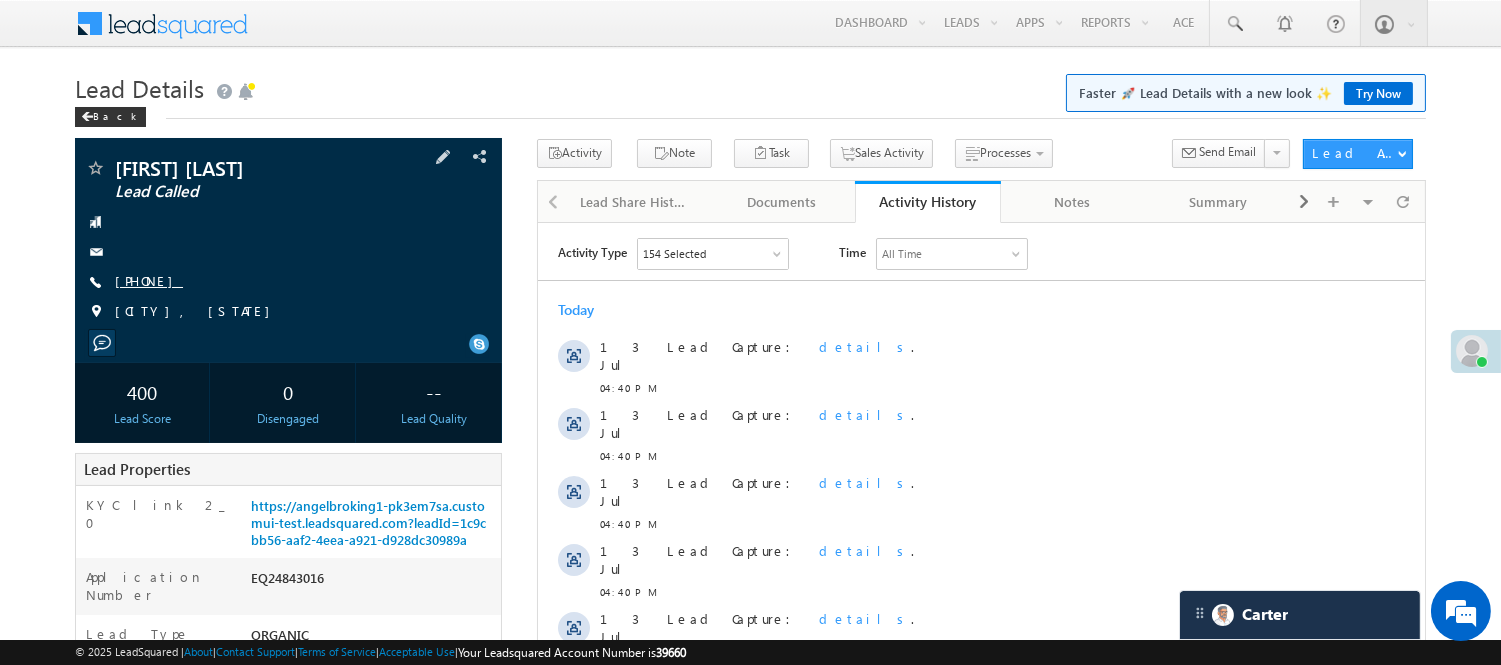 click on "[PHONE]" at bounding box center [149, 280] 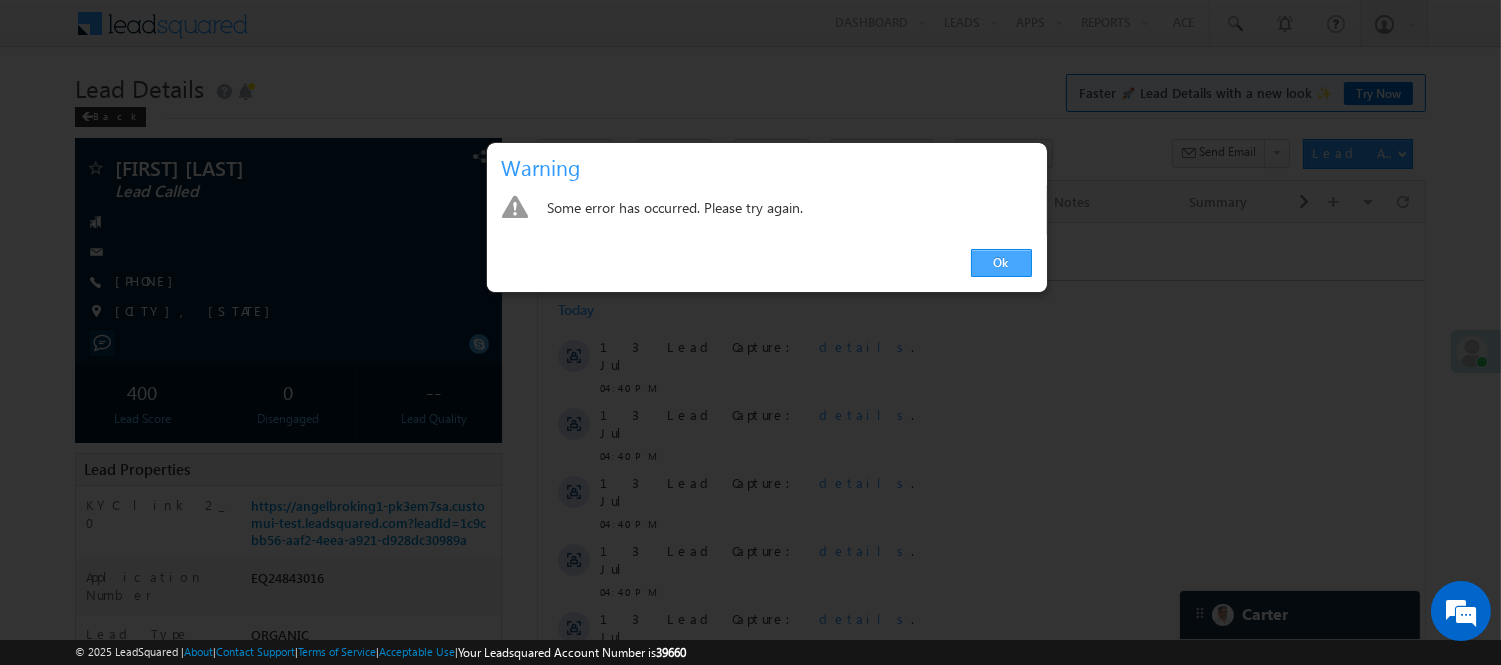 click on "Ok" at bounding box center [1001, 263] 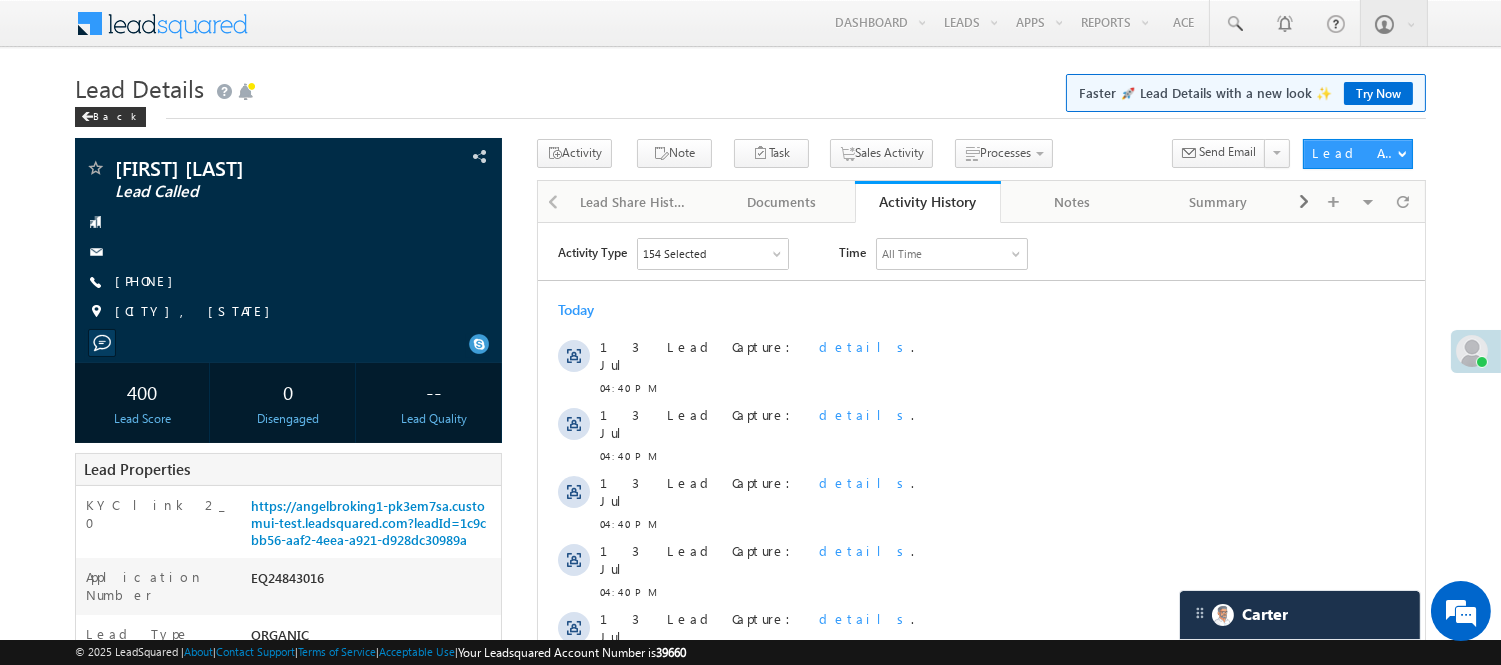 click on "Lead Details Faster 🚀 Lead Details with a new look ✨ Try Now" at bounding box center (750, 86) 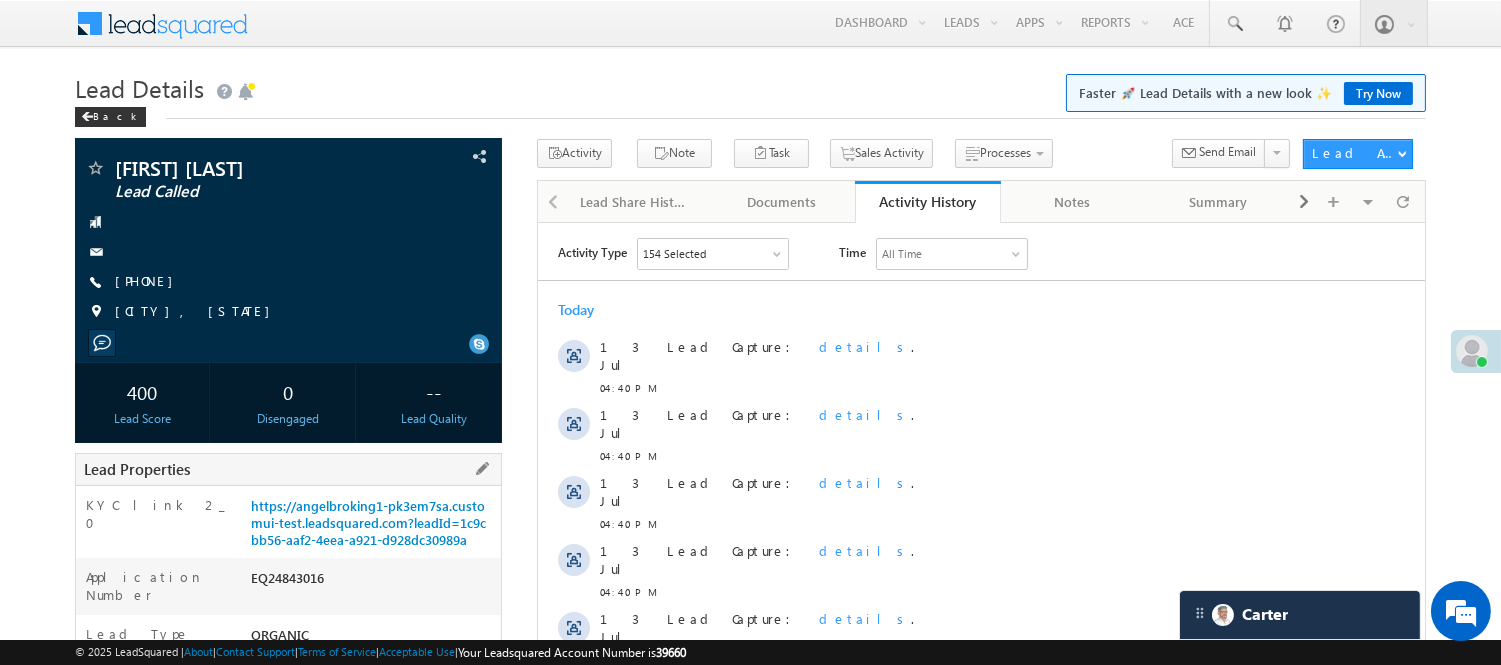 click on "https://angelbroking1-pk3em7sa.customui-test.leadsquared.com?leadId=1c9cbb56-aaf2-4eea-a921-d928dc30989a" at bounding box center (373, 527) 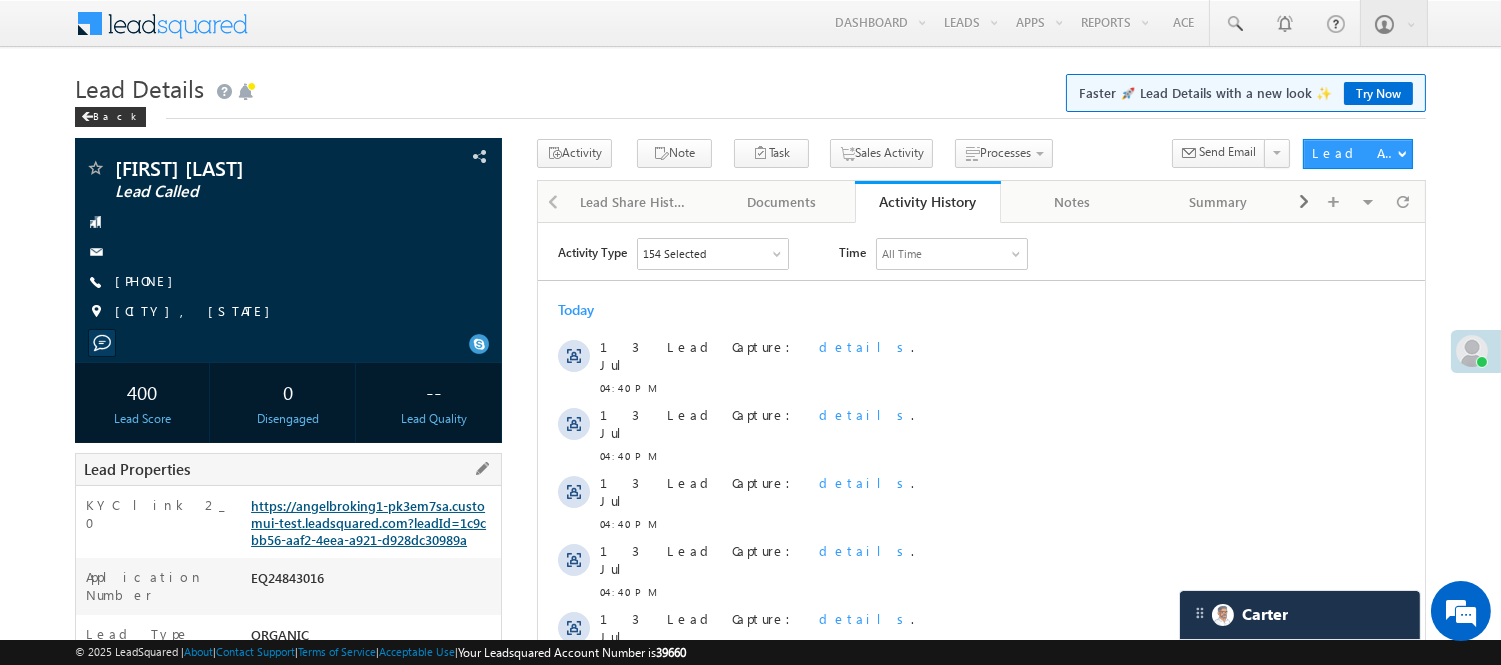 click on "https://angelbroking1-pk3em7sa.customui-test.leadsquared.com?leadId=1c9cbb56-aaf2-4eea-a921-d928dc30989a" at bounding box center [368, 522] 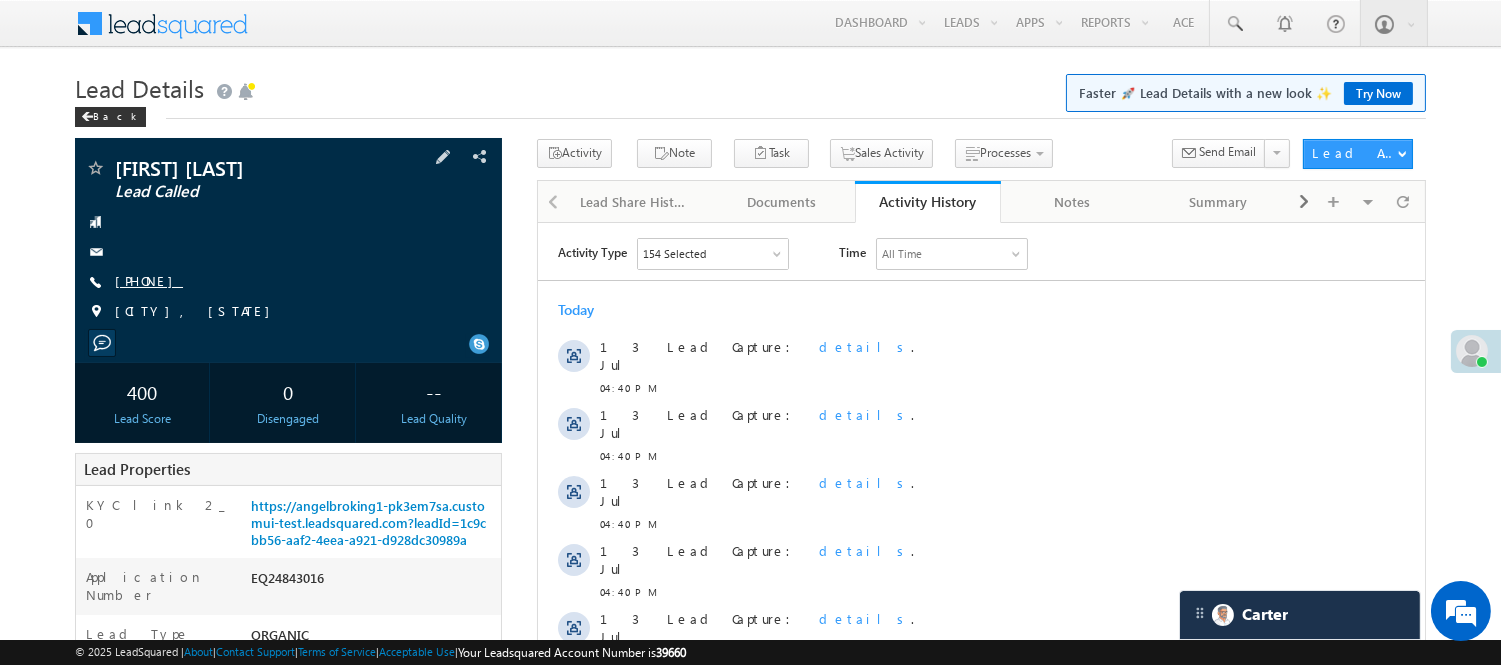click on "[PHONE]" at bounding box center [149, 280] 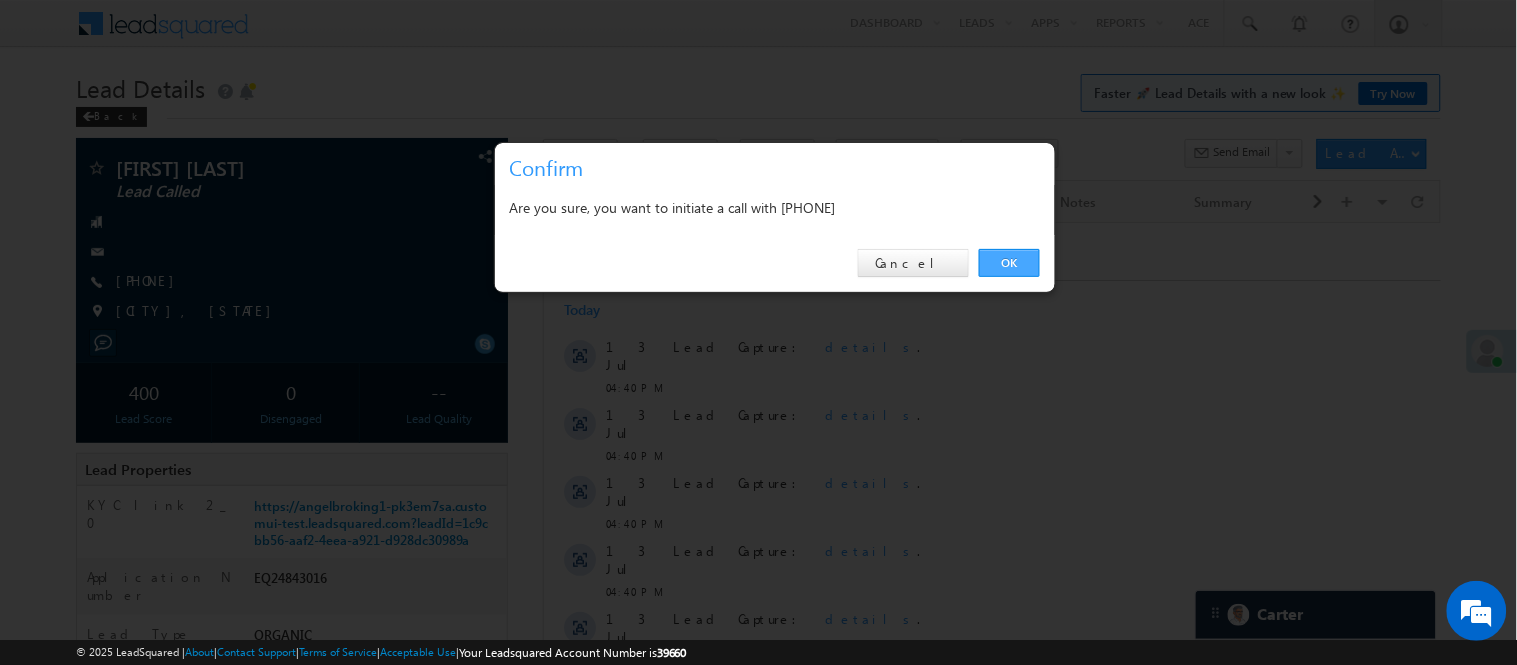 drag, startPoint x: 990, startPoint y: 252, endPoint x: 453, endPoint y: 28, distance: 581.8462 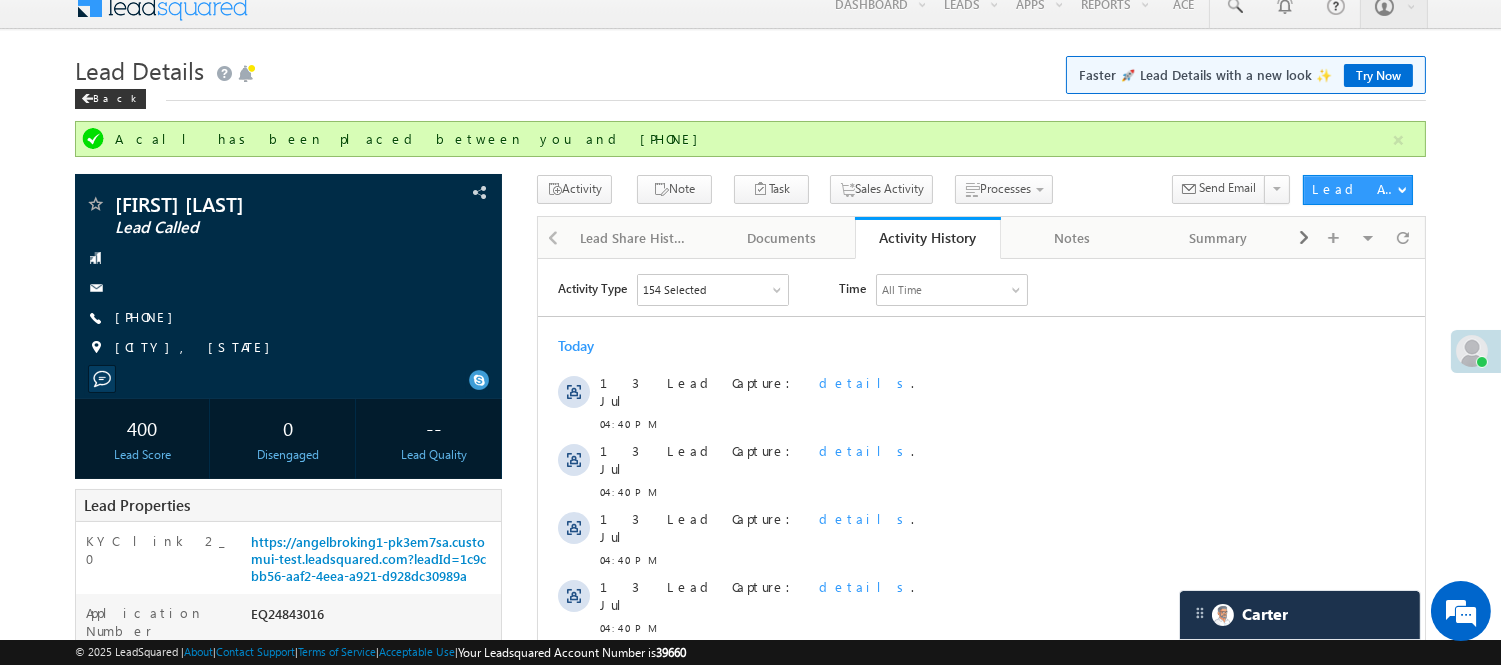 scroll, scrollTop: 0, scrollLeft: 0, axis: both 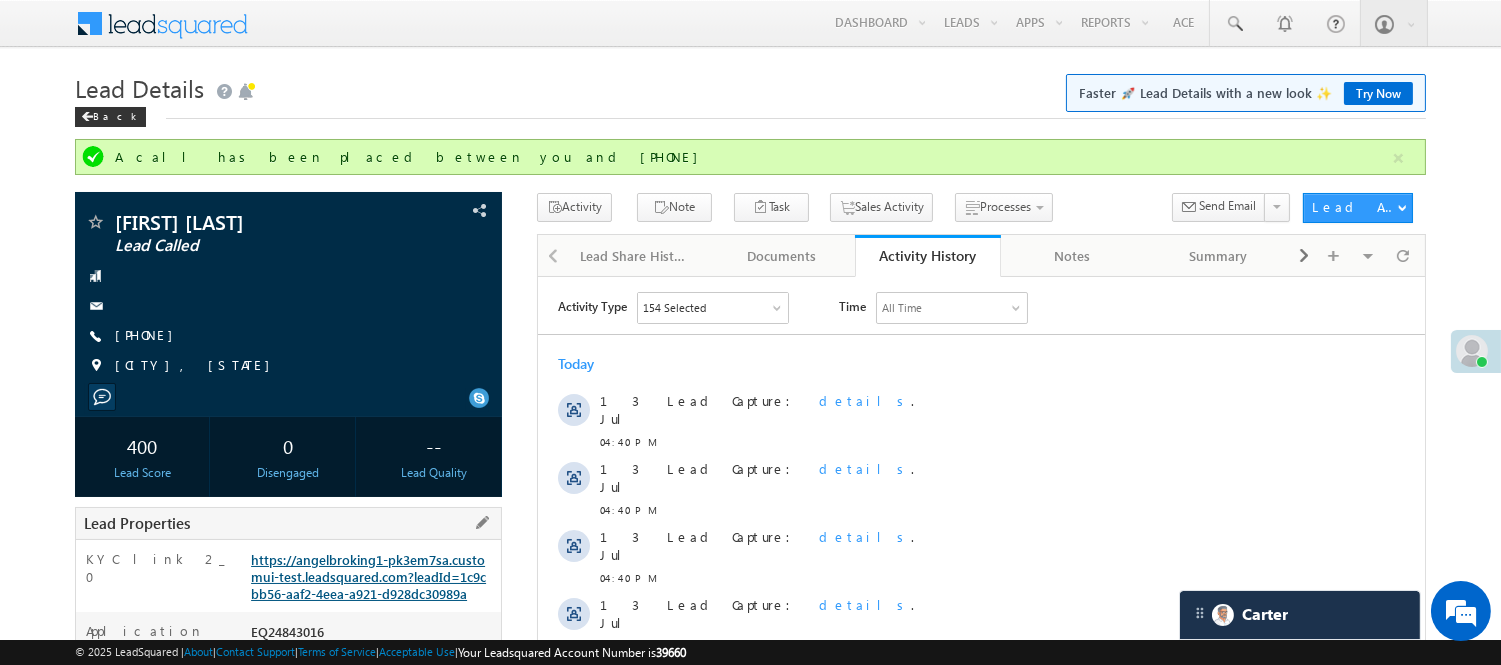 click on "https://angelbroking1-pk3em7sa.customui-test.leadsquared.com?leadId=1c9cbb56-aaf2-4eea-a921-d928dc30989a" at bounding box center (368, 576) 